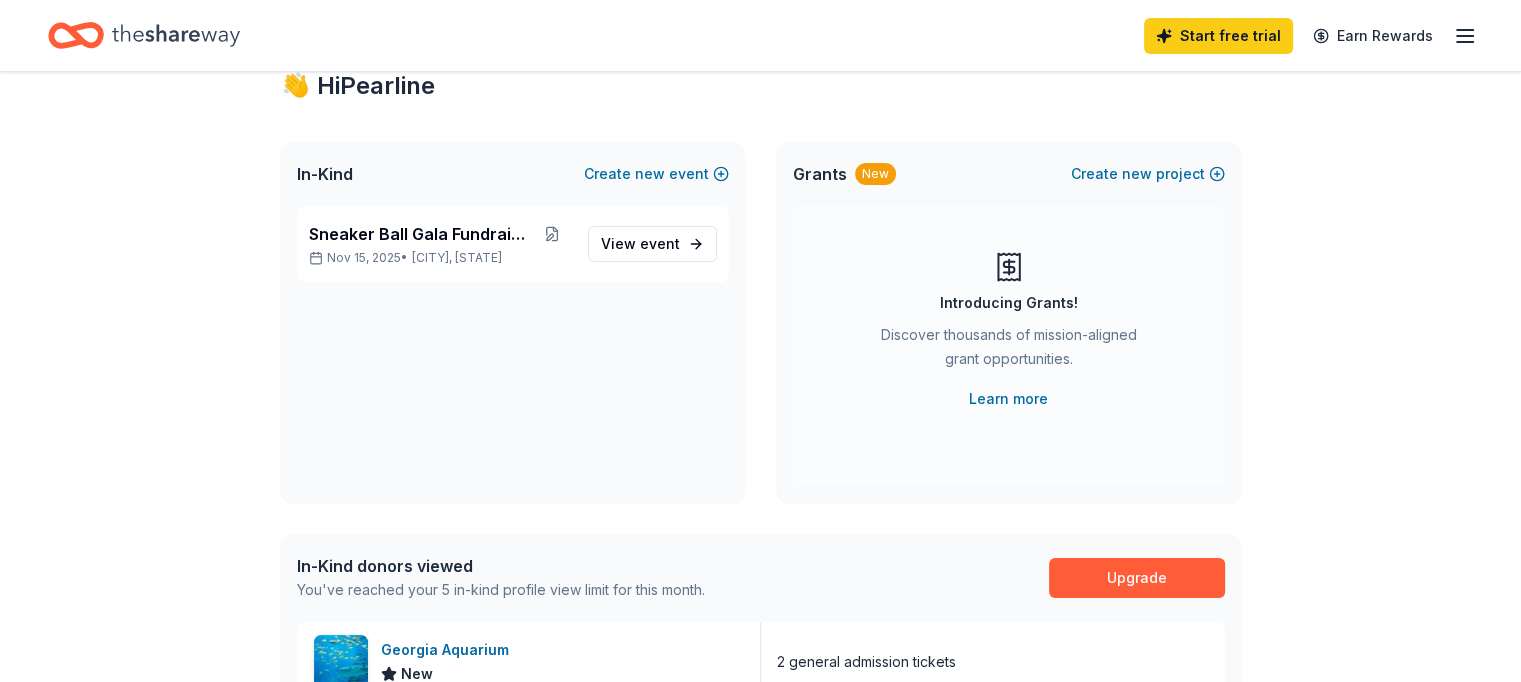 scroll, scrollTop: 100, scrollLeft: 0, axis: vertical 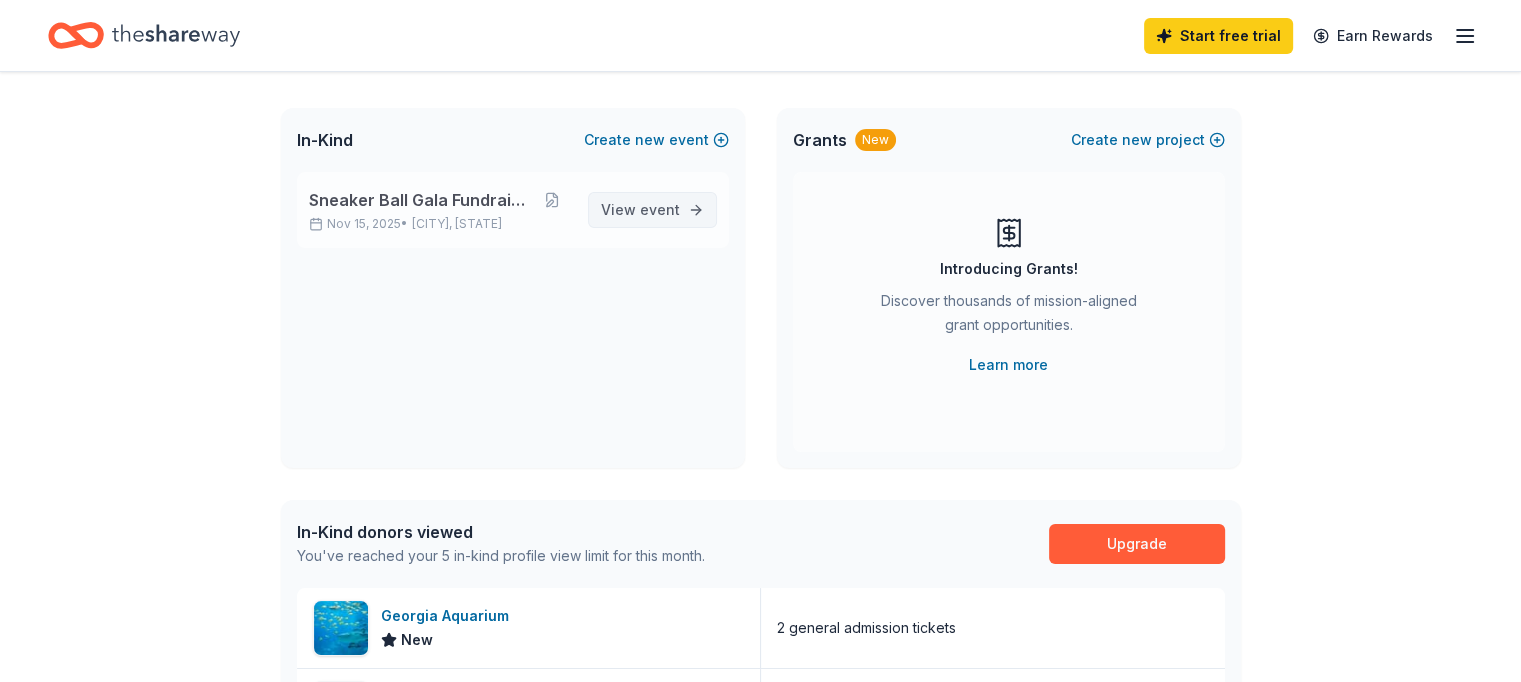 click on "event" at bounding box center (660, 209) 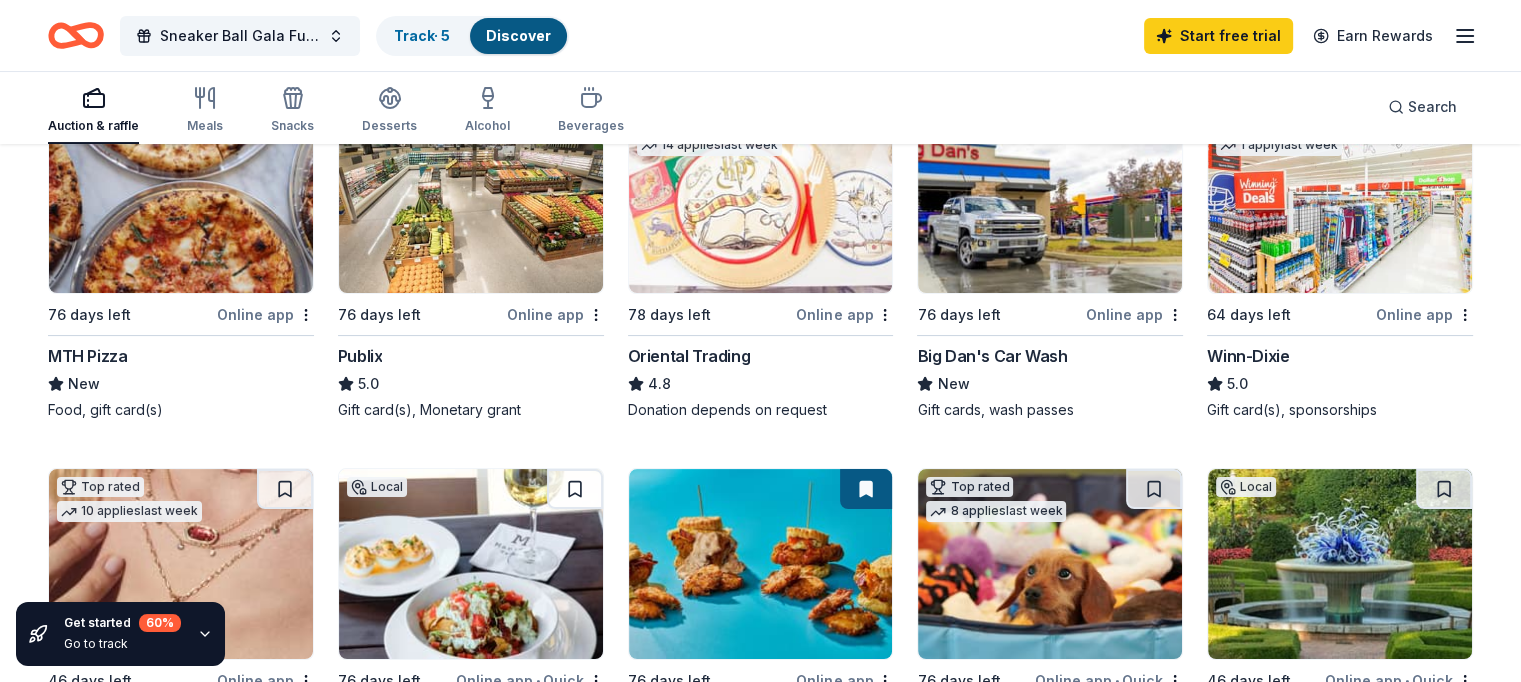 scroll, scrollTop: 300, scrollLeft: 0, axis: vertical 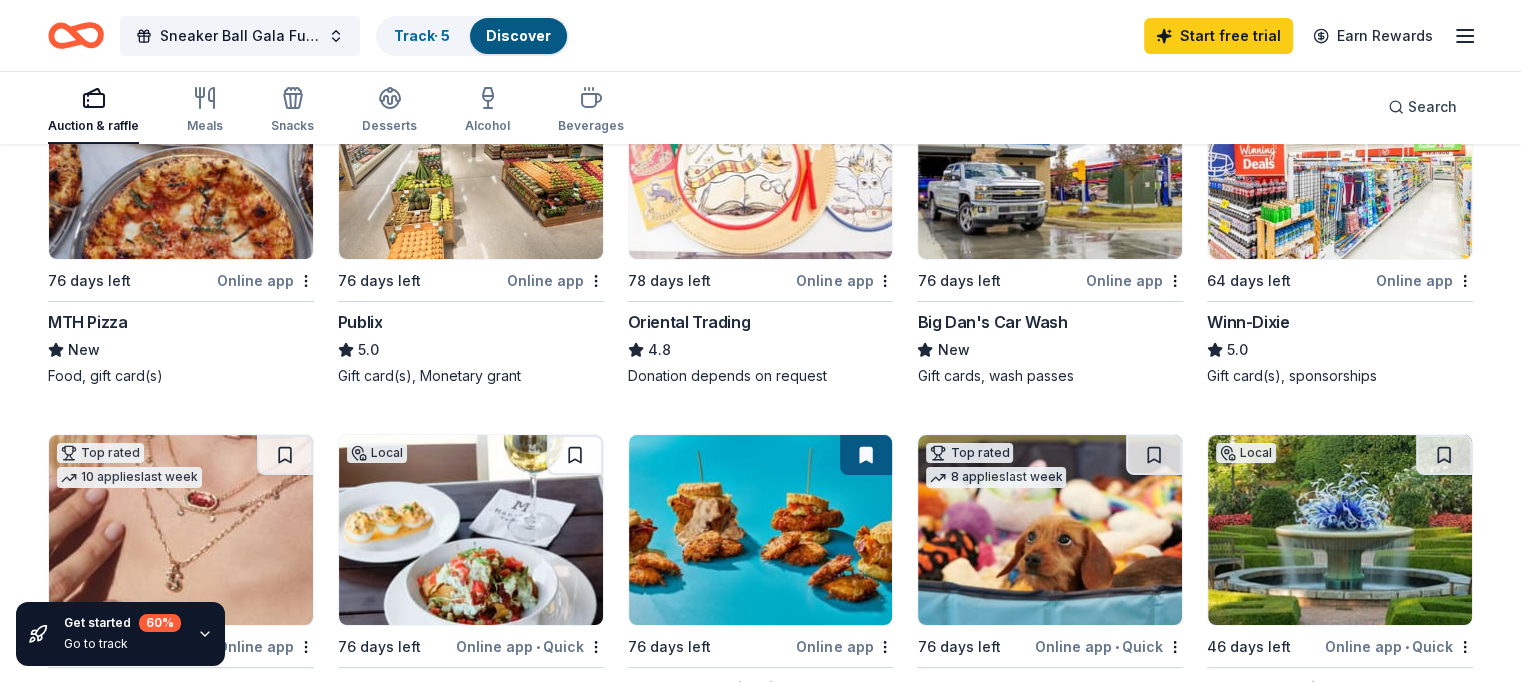 click on "Publix" at bounding box center [360, 322] 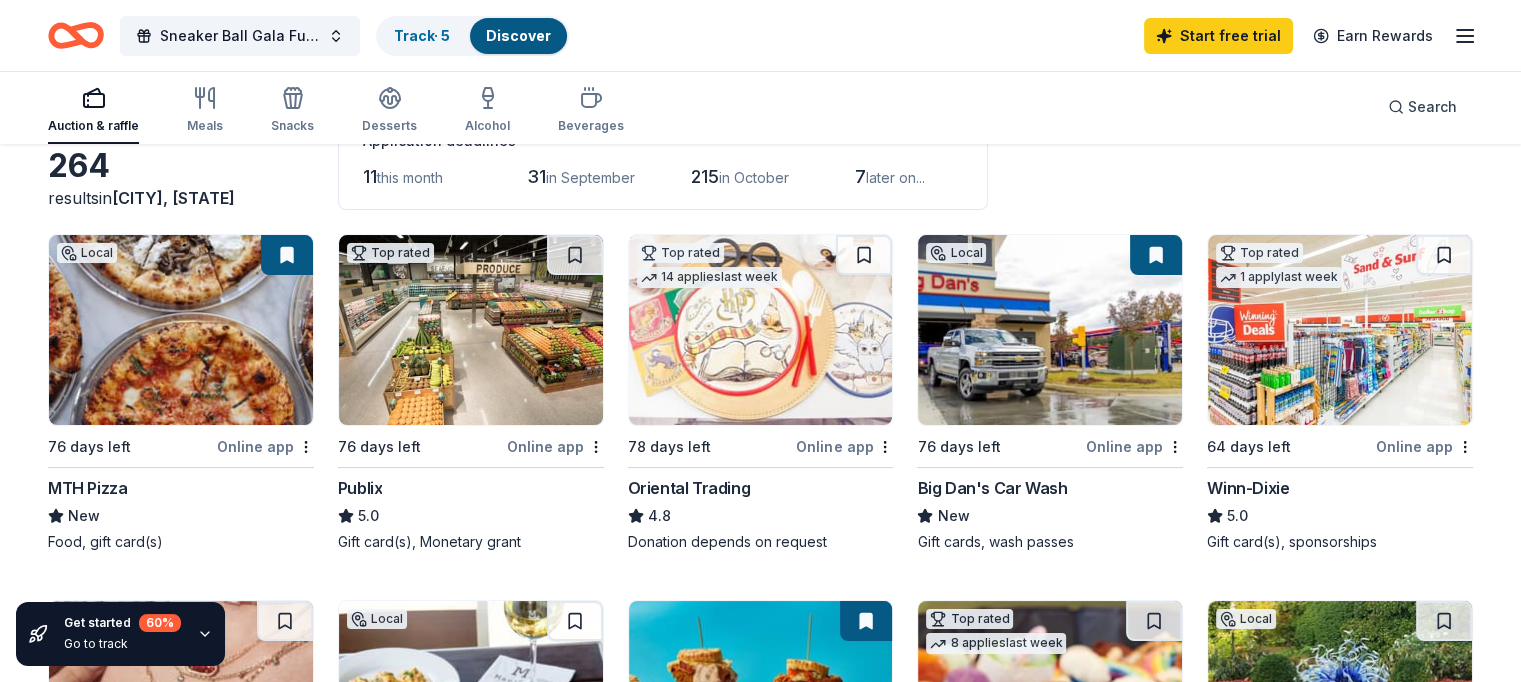 scroll, scrollTop: 100, scrollLeft: 0, axis: vertical 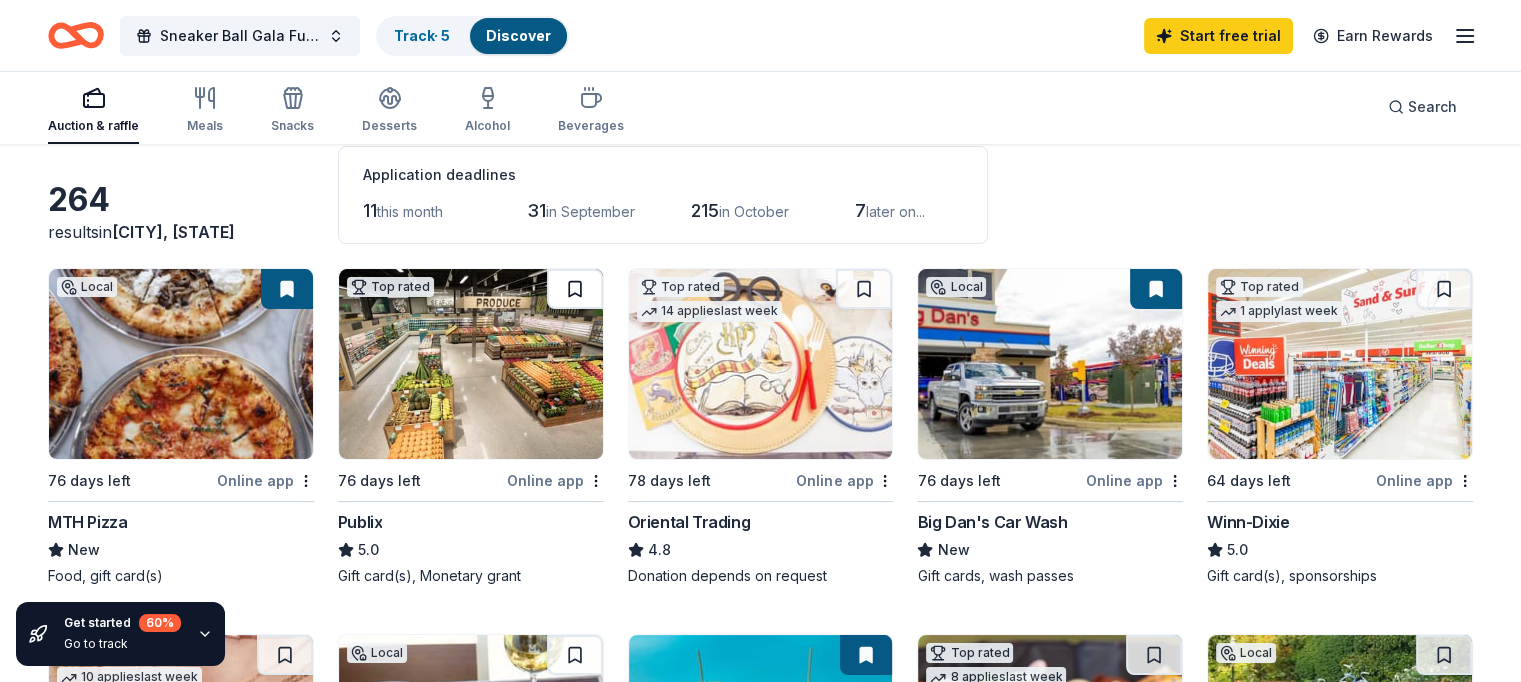click at bounding box center (575, 289) 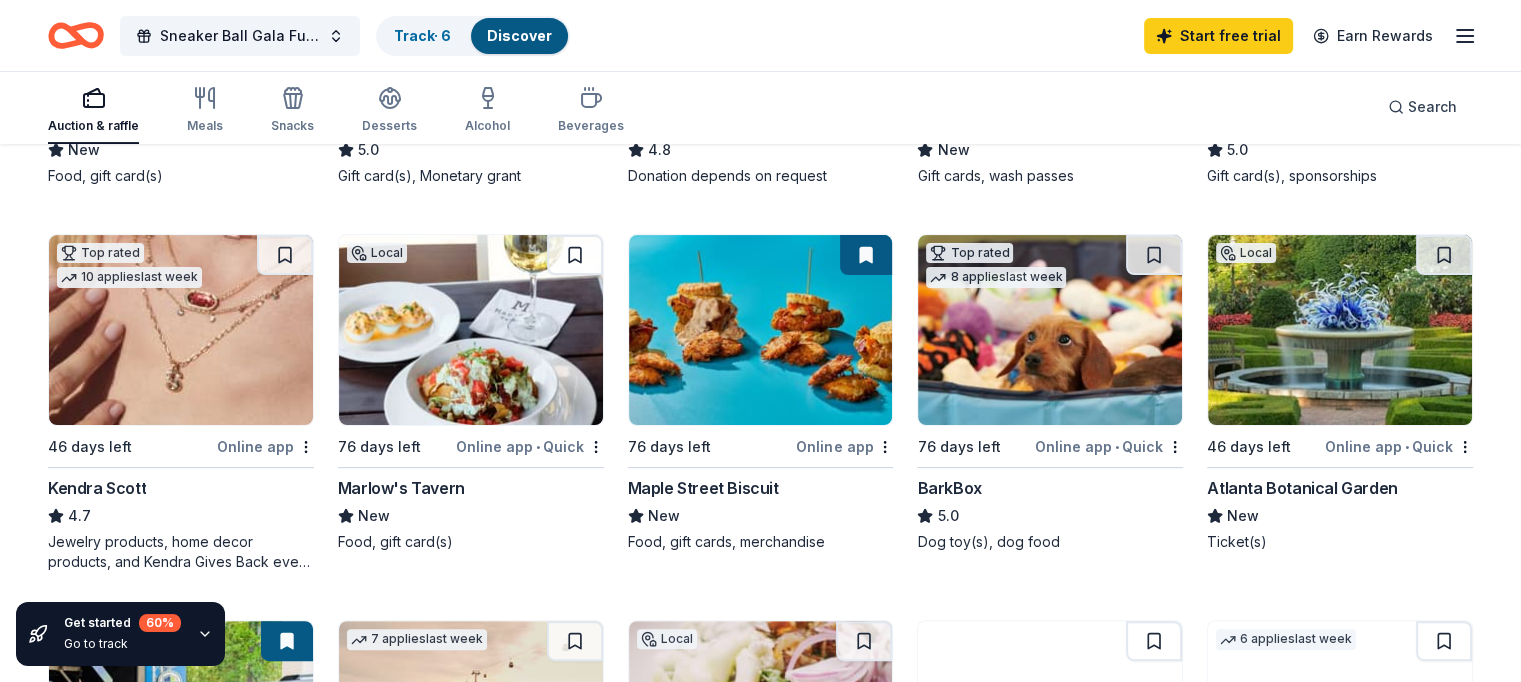 scroll, scrollTop: 400, scrollLeft: 0, axis: vertical 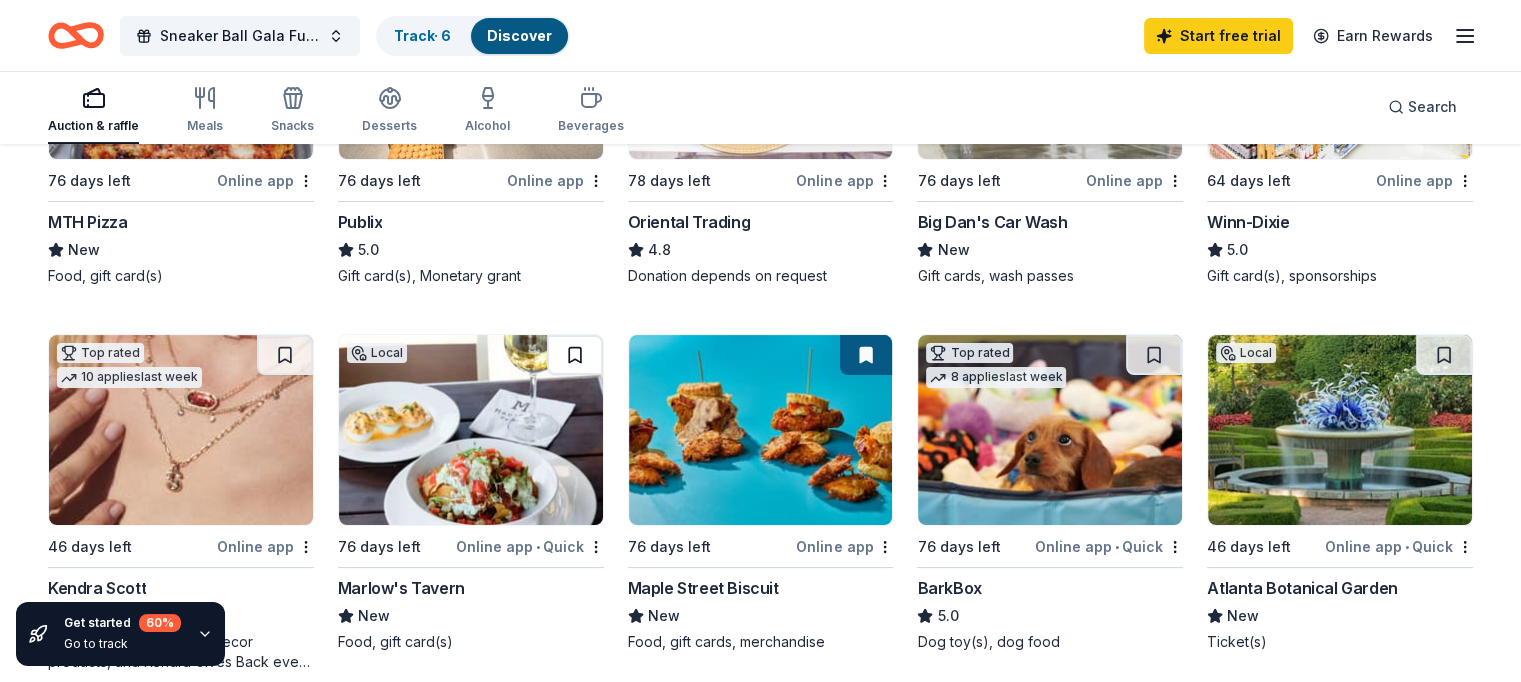 click at bounding box center (575, 355) 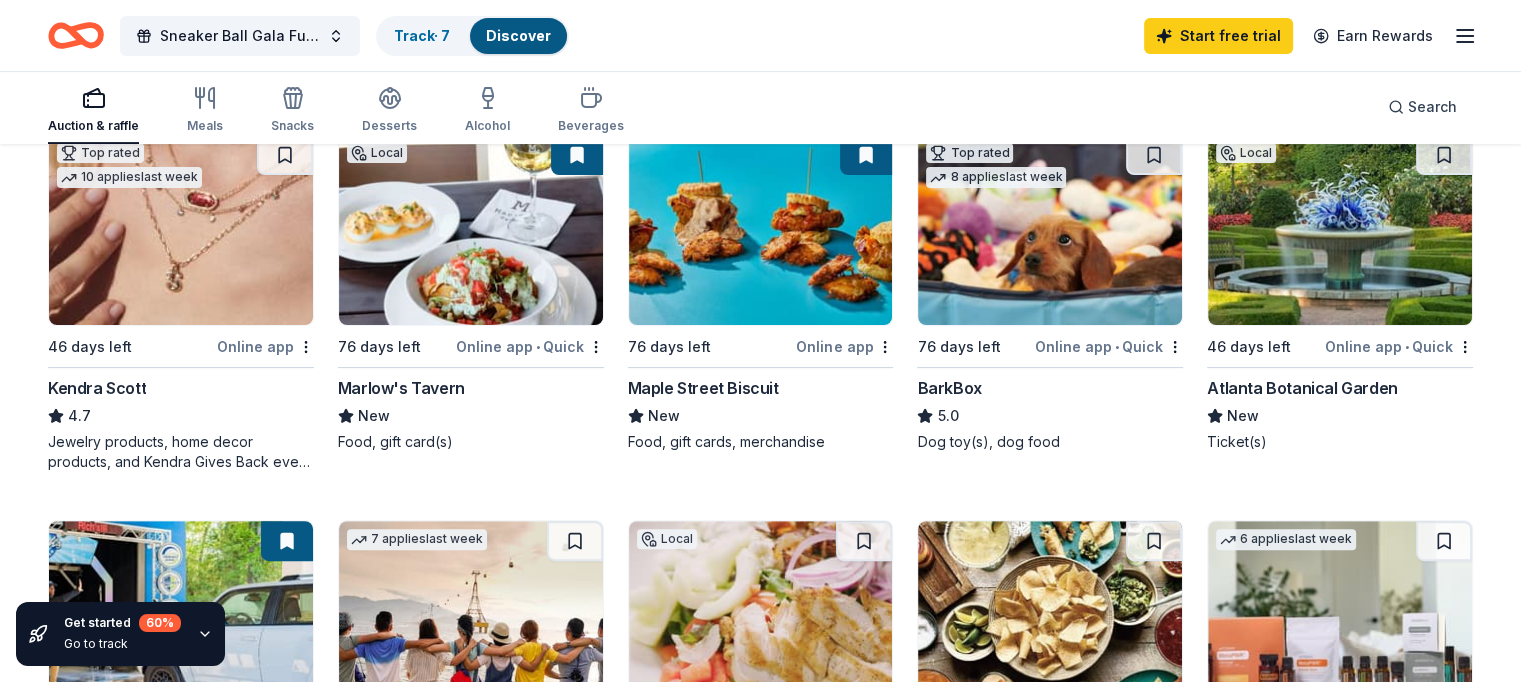 scroll, scrollTop: 500, scrollLeft: 0, axis: vertical 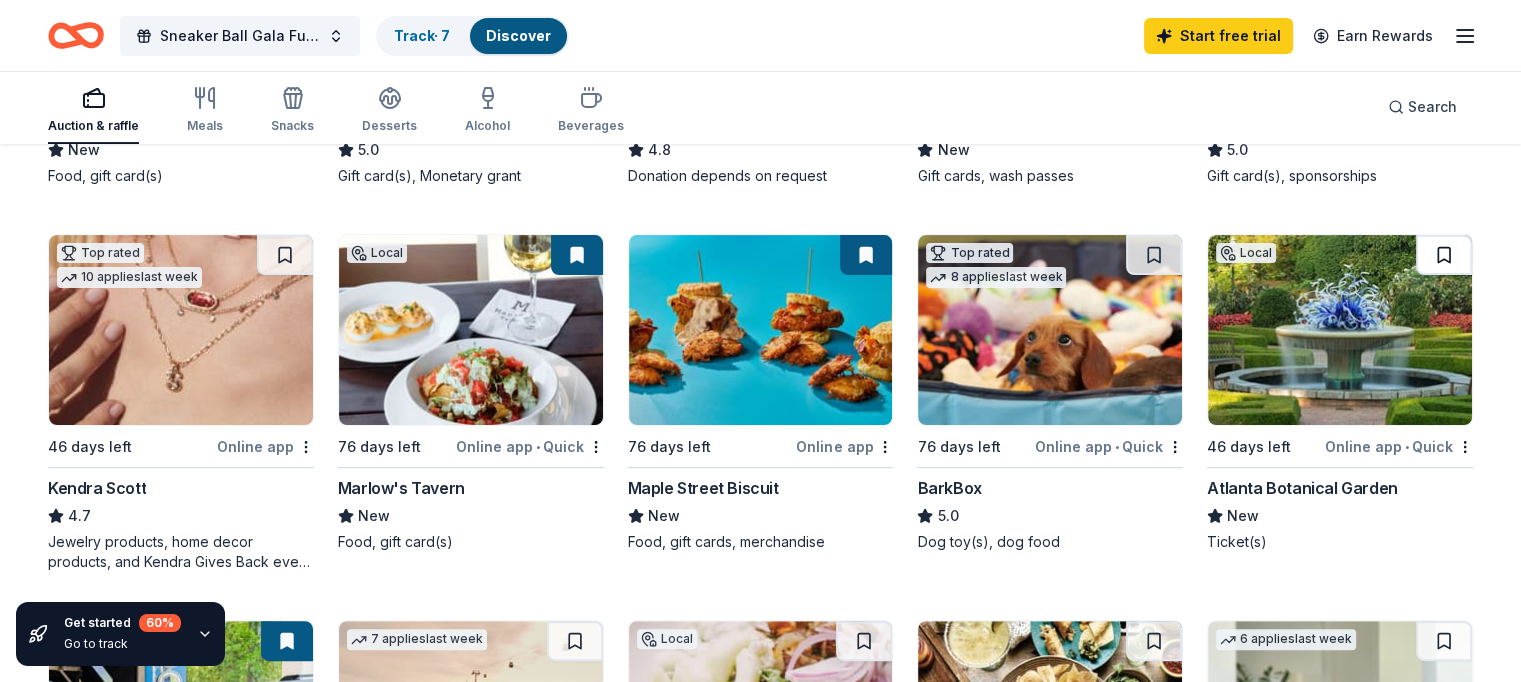 click at bounding box center [1444, 255] 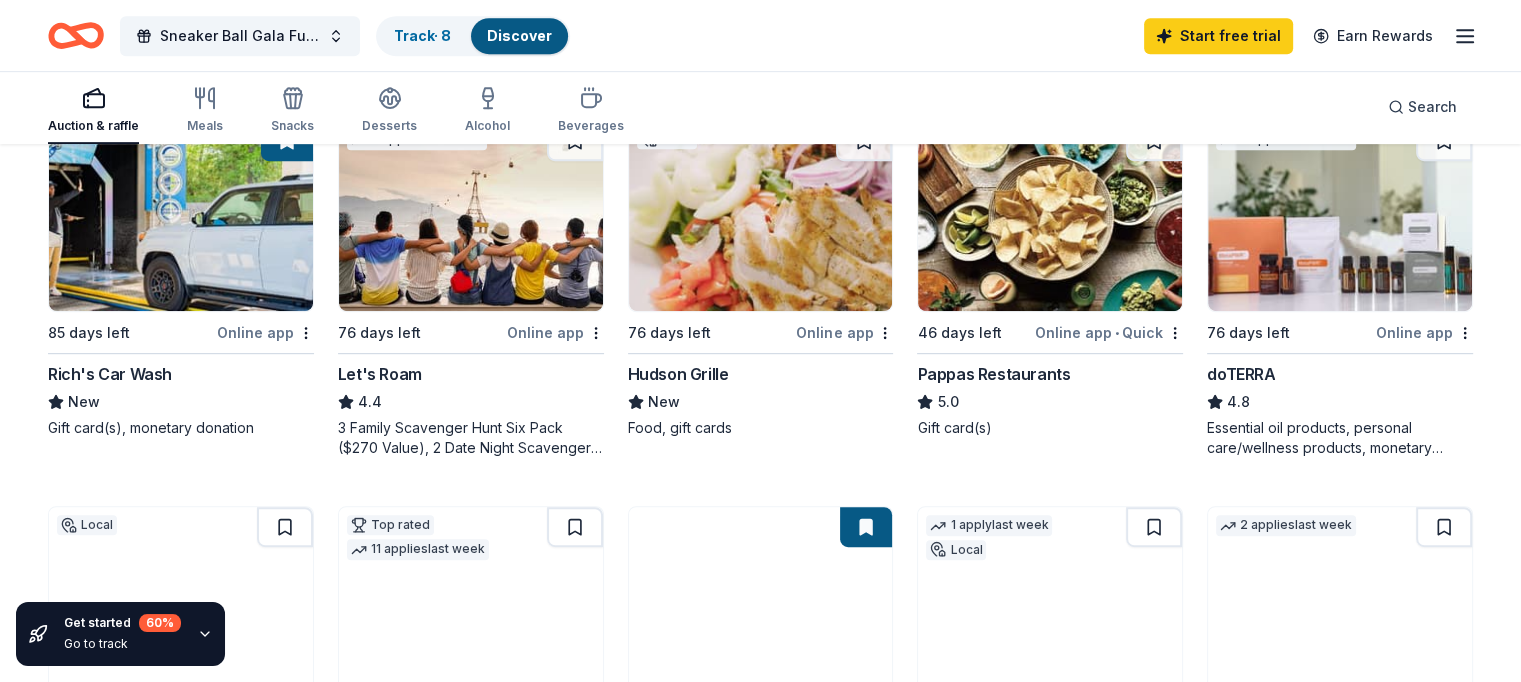 scroll, scrollTop: 900, scrollLeft: 0, axis: vertical 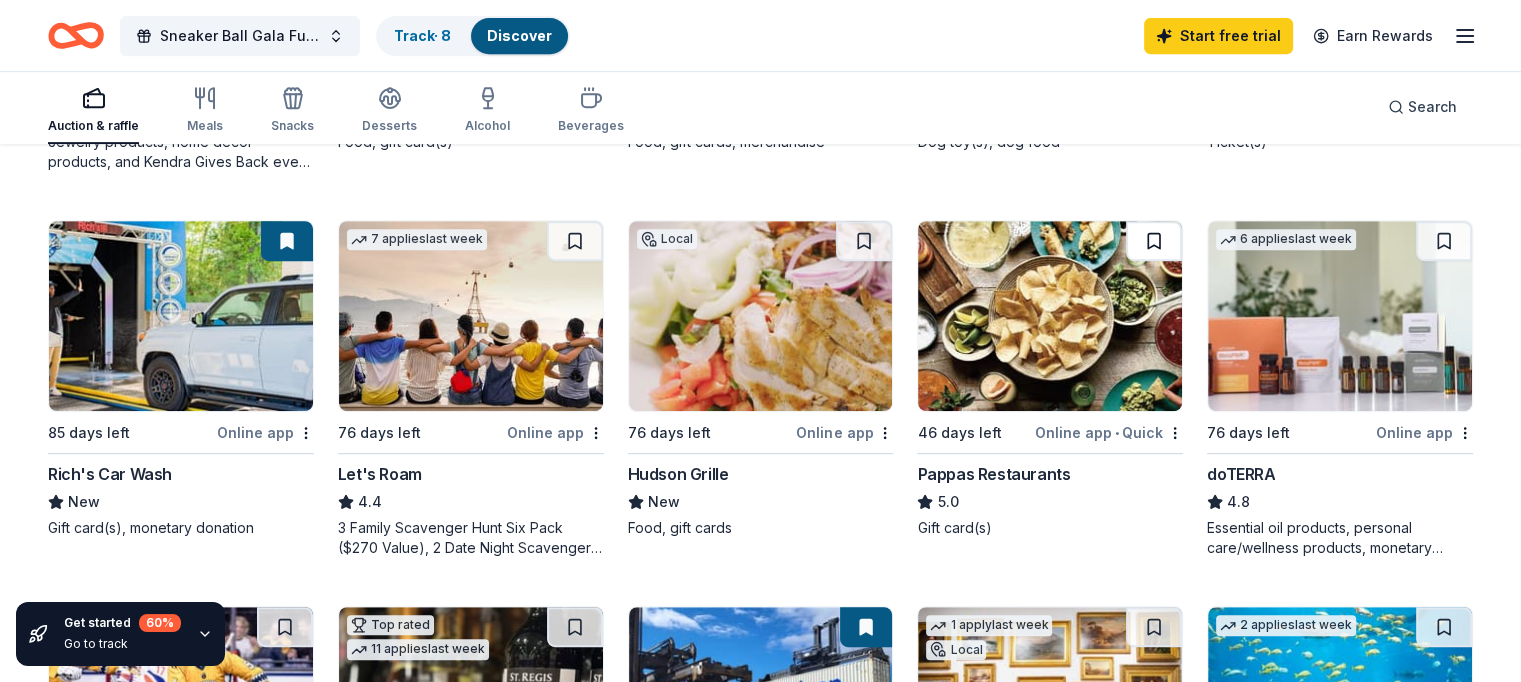 click at bounding box center [1154, 241] 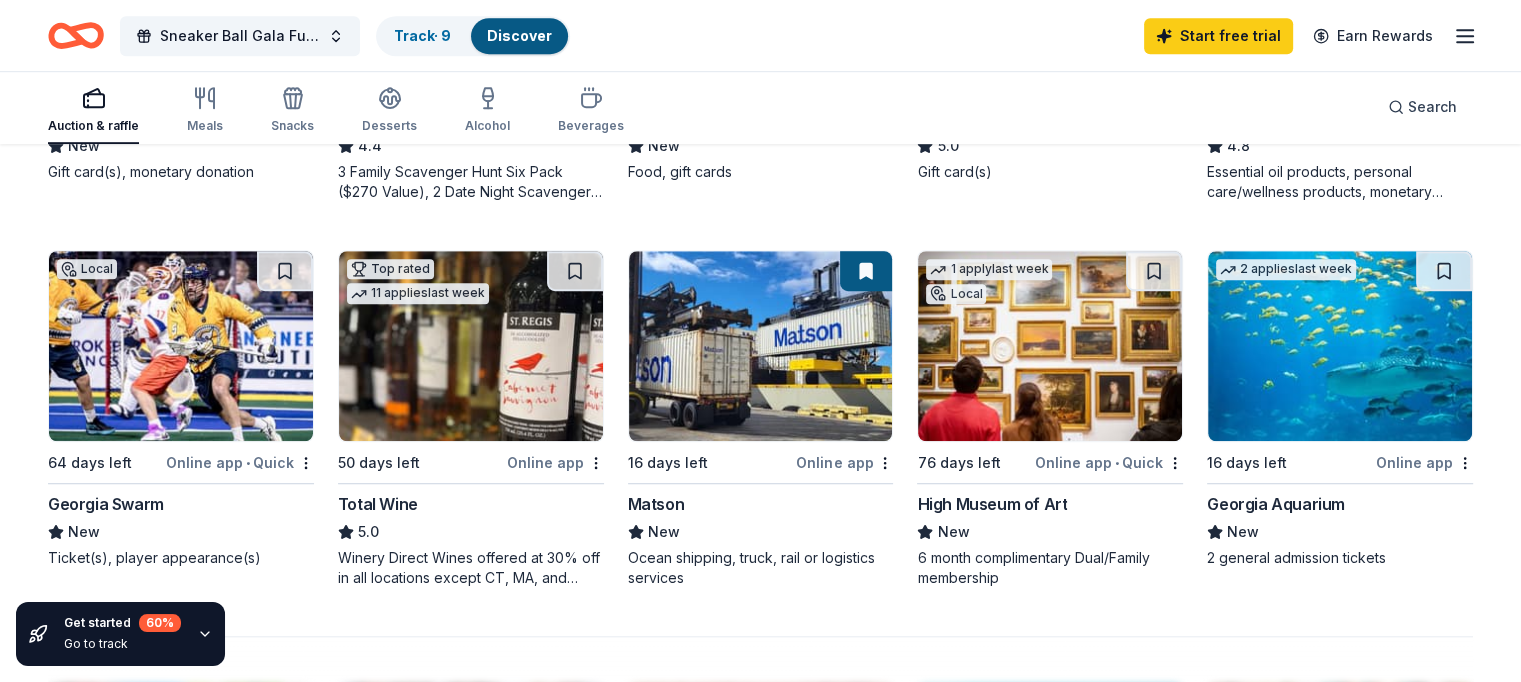 scroll, scrollTop: 1300, scrollLeft: 0, axis: vertical 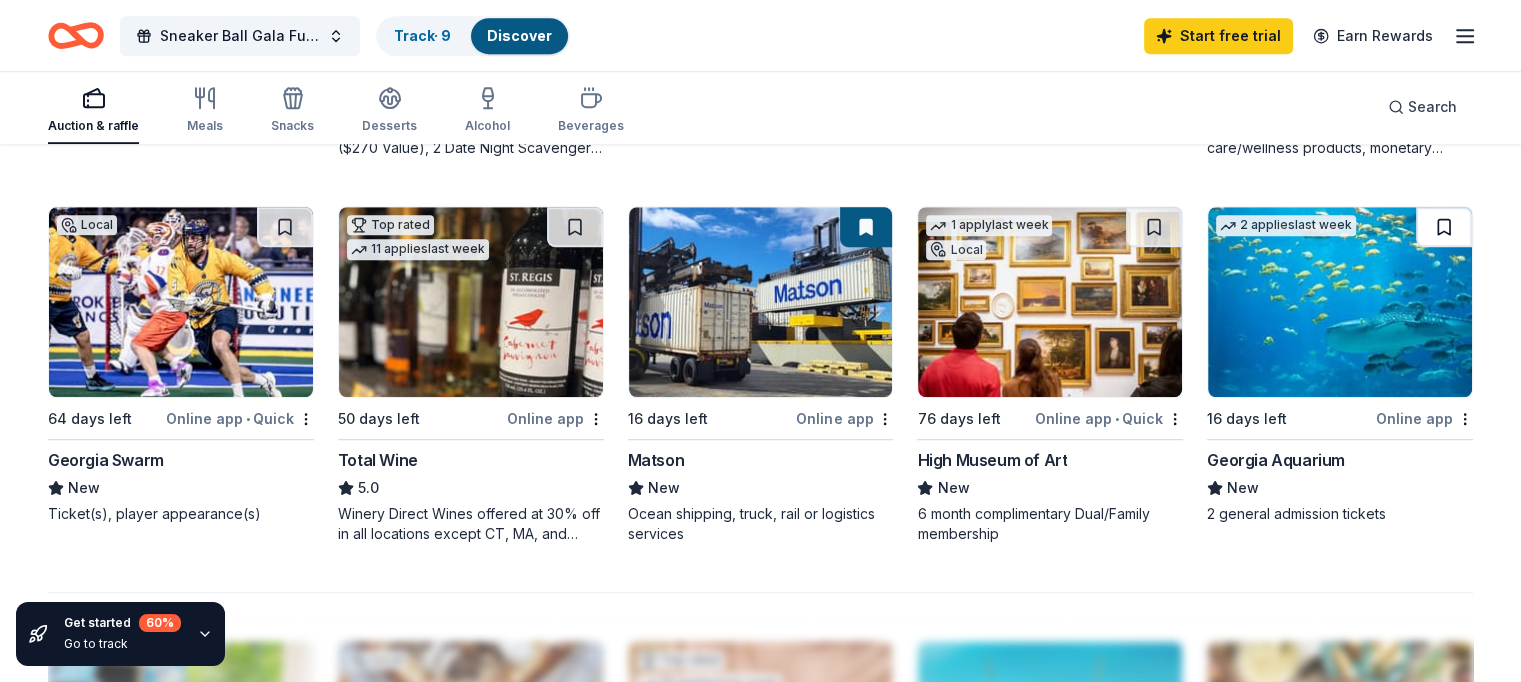 click at bounding box center (1444, 227) 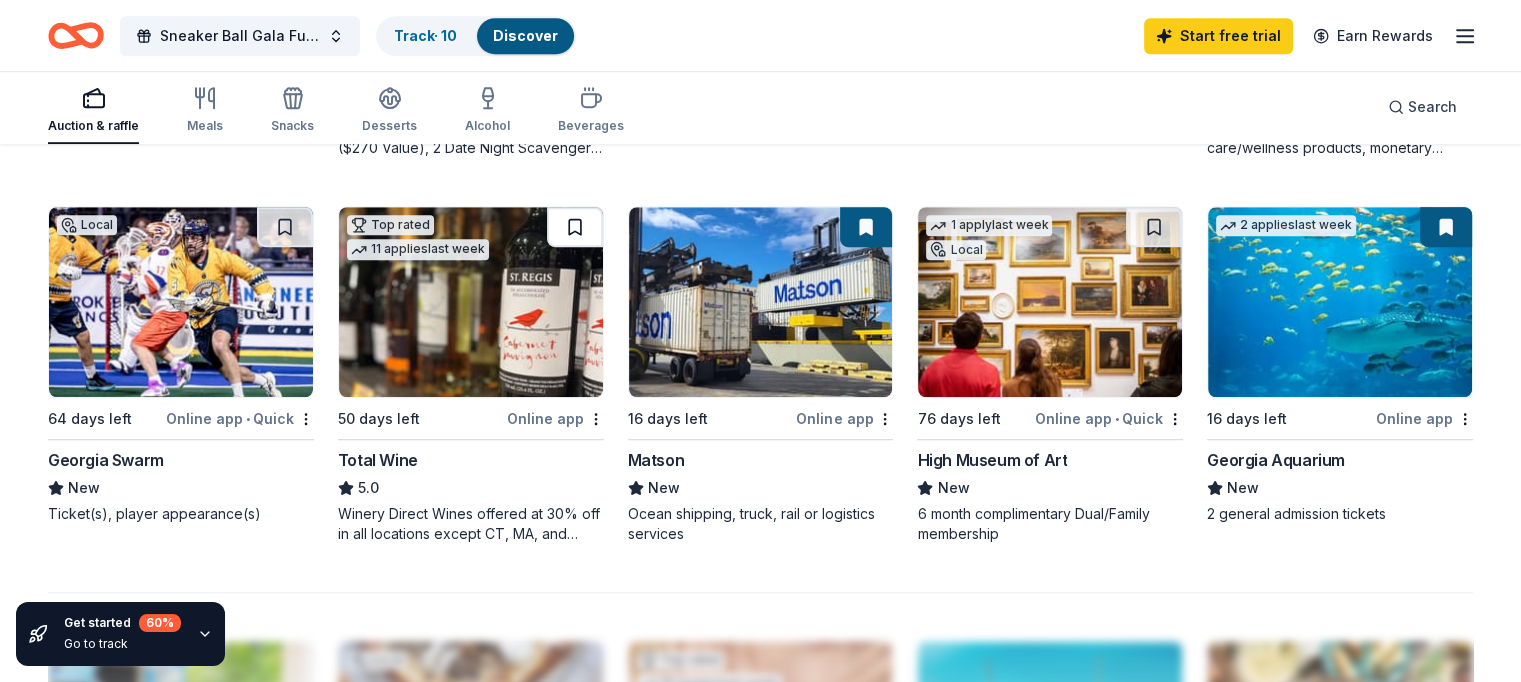 click at bounding box center [575, 227] 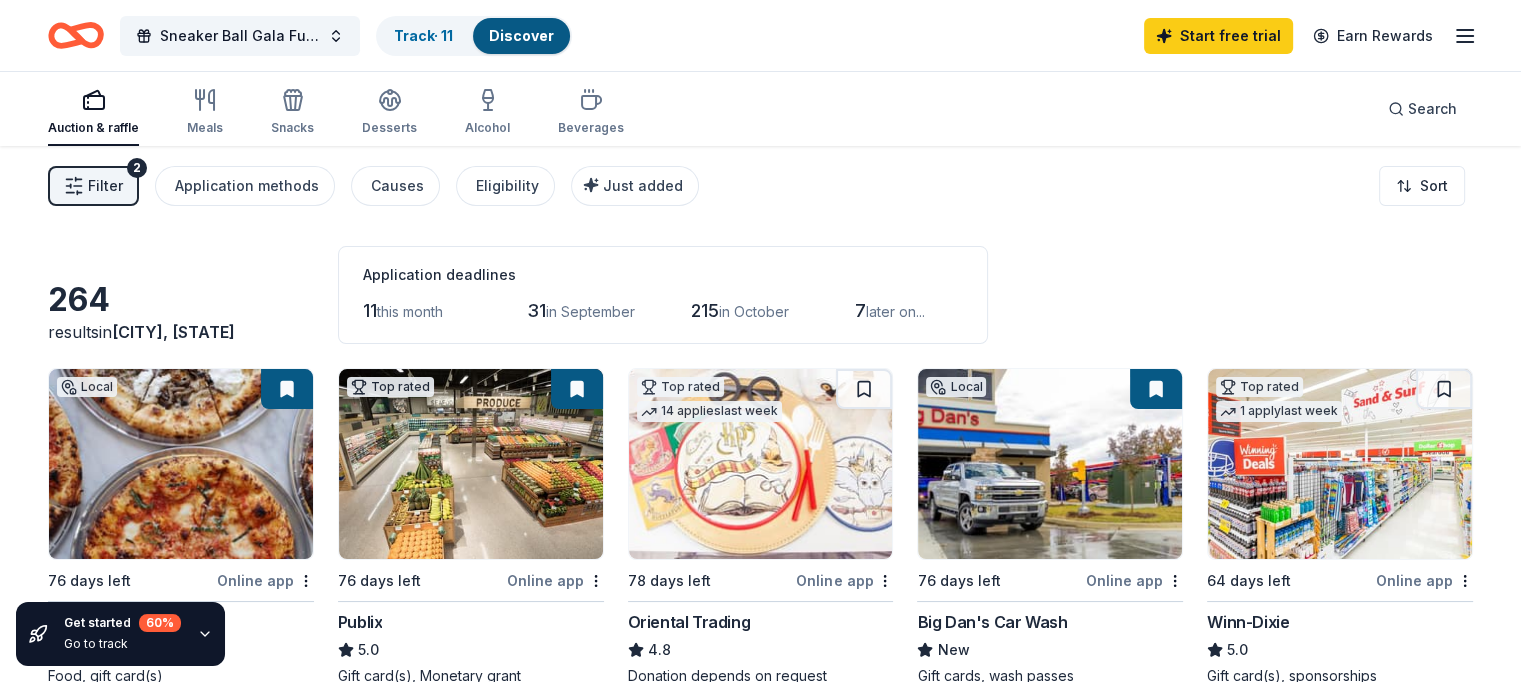 scroll, scrollTop: 0, scrollLeft: 0, axis: both 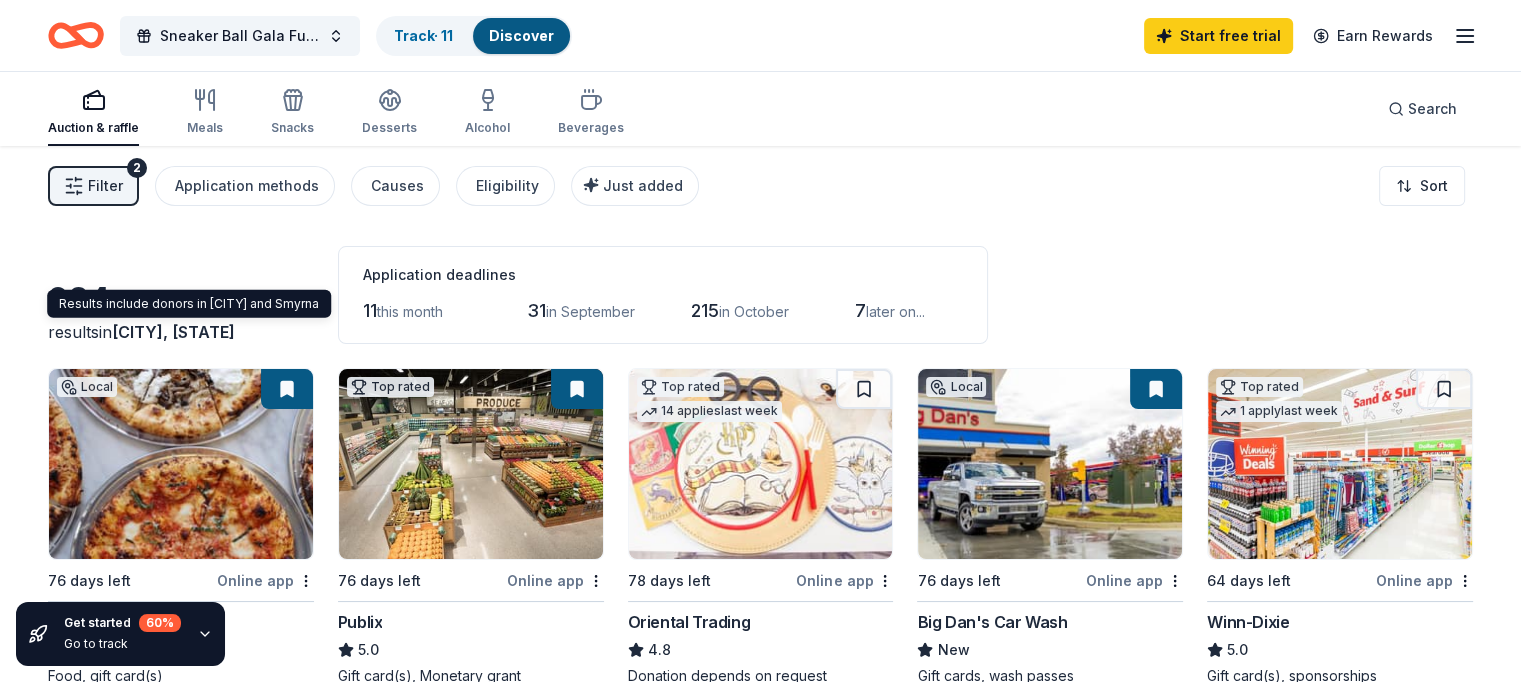 click on "Mableton, GA" at bounding box center [173, 332] 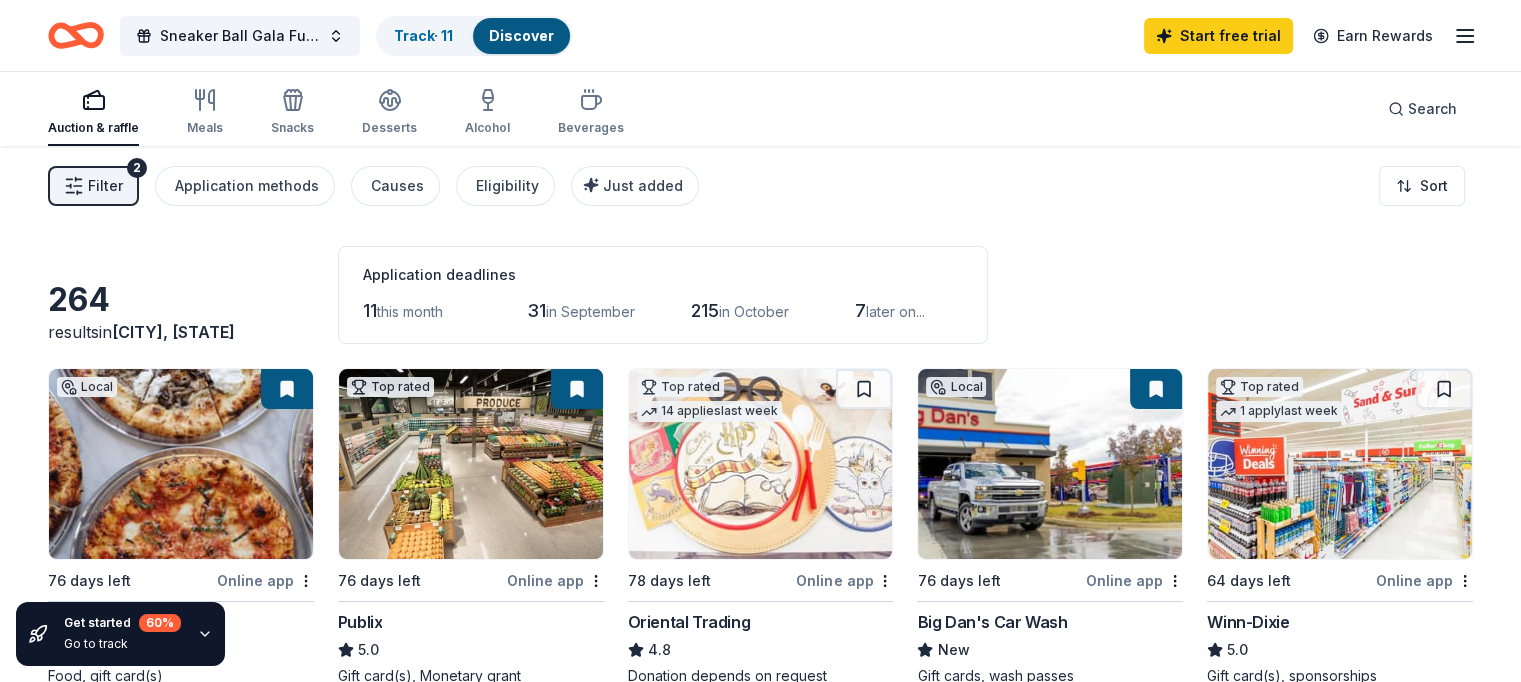 click on "Mableton, GA" at bounding box center [173, 332] 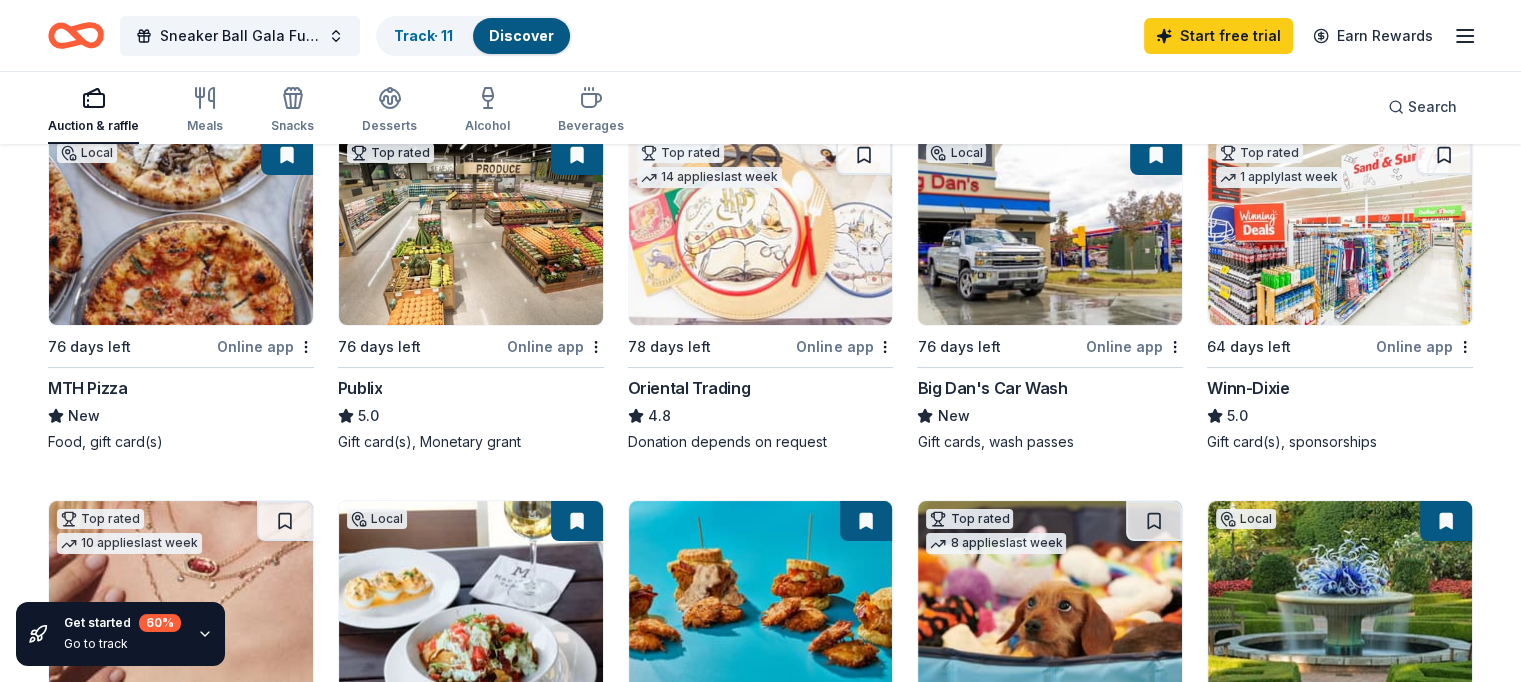 scroll, scrollTop: 200, scrollLeft: 0, axis: vertical 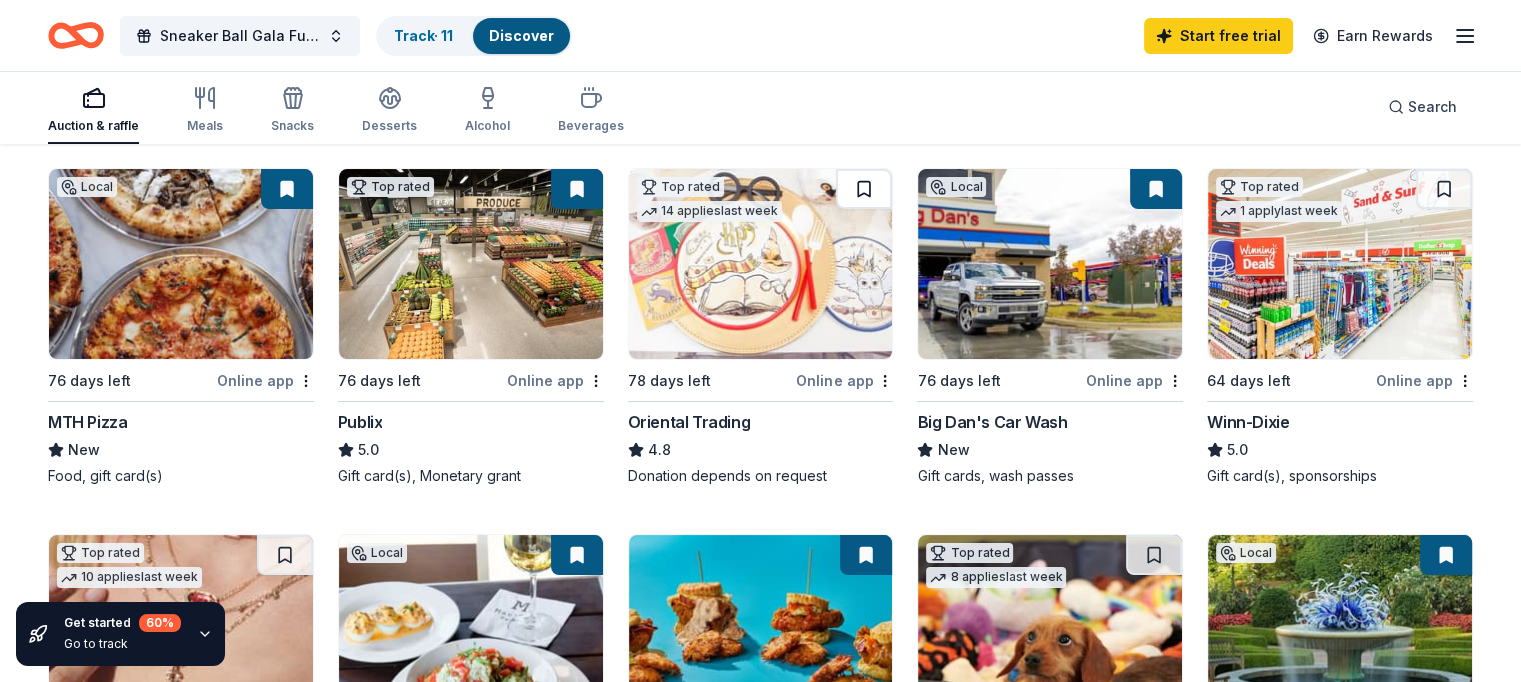 click at bounding box center (864, 189) 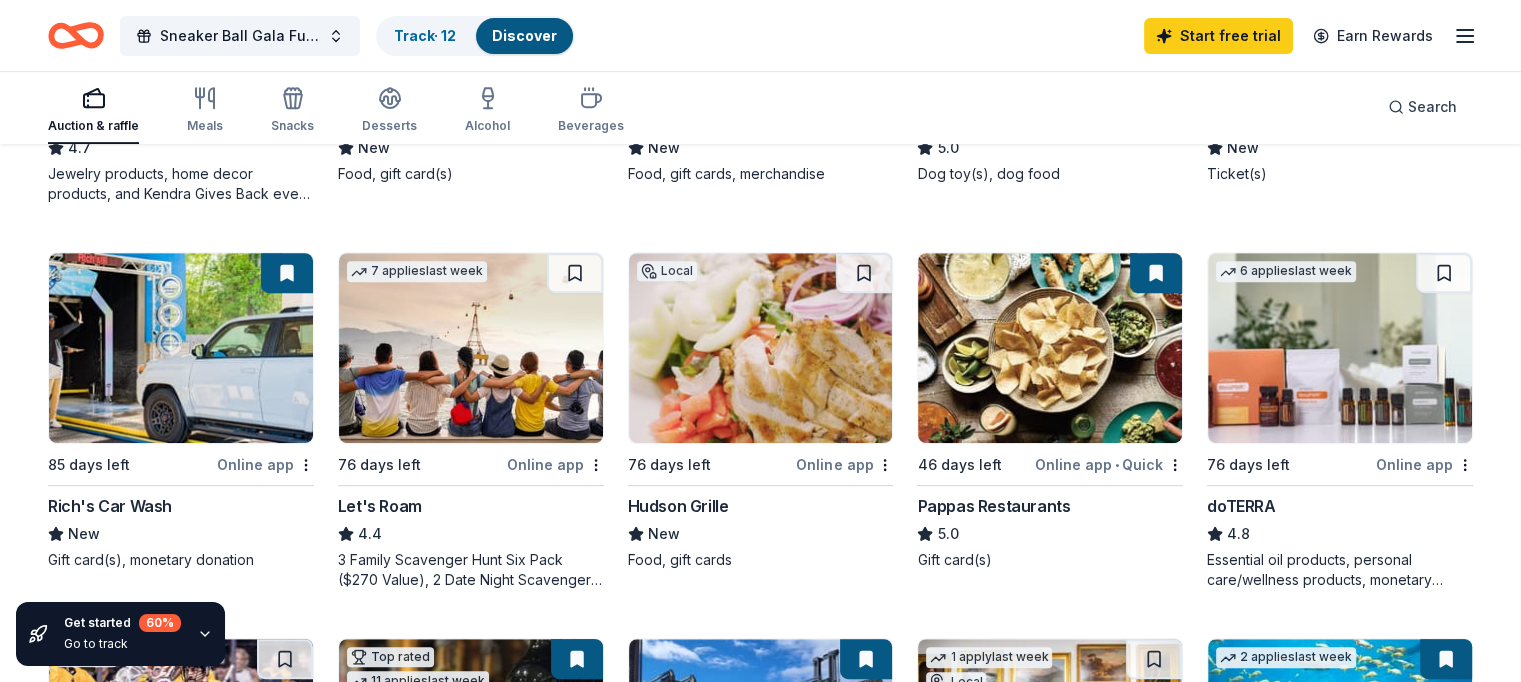 scroll, scrollTop: 900, scrollLeft: 0, axis: vertical 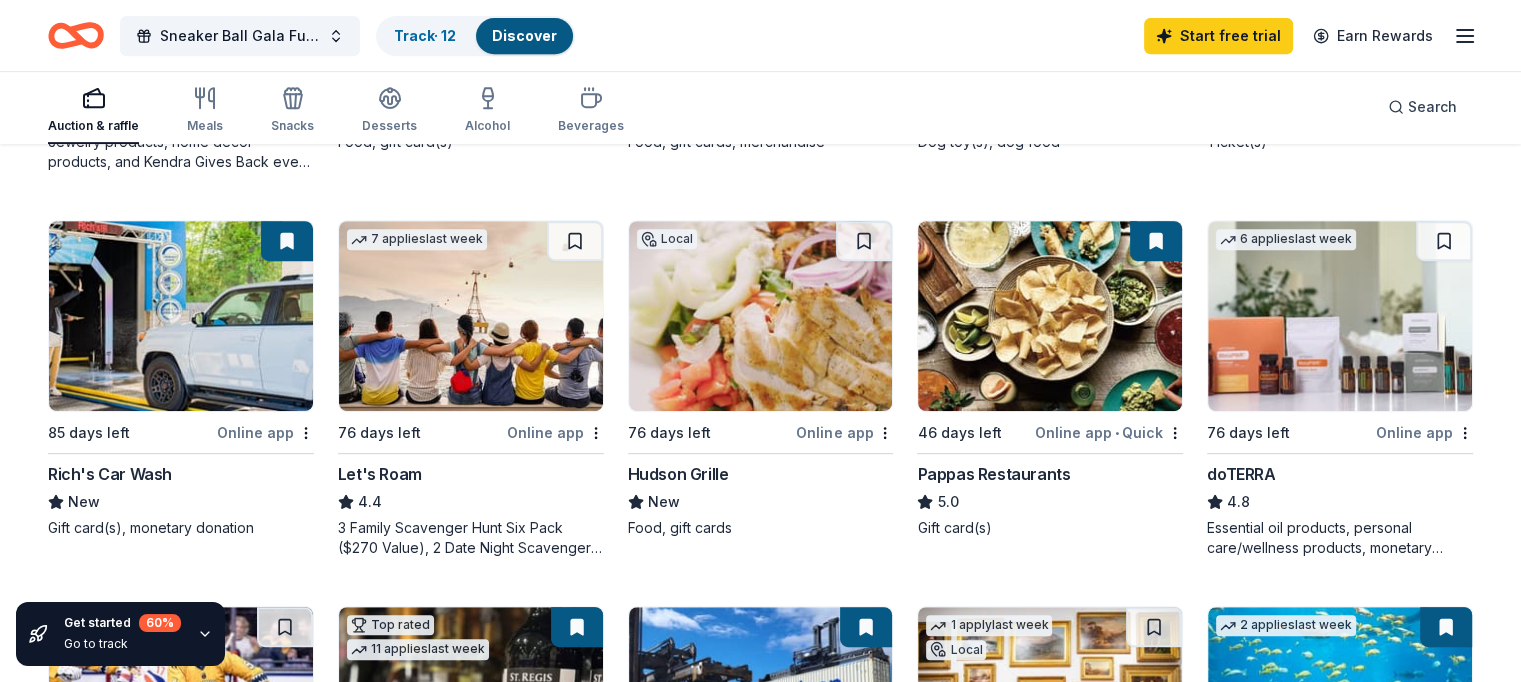 click at bounding box center (287, 241) 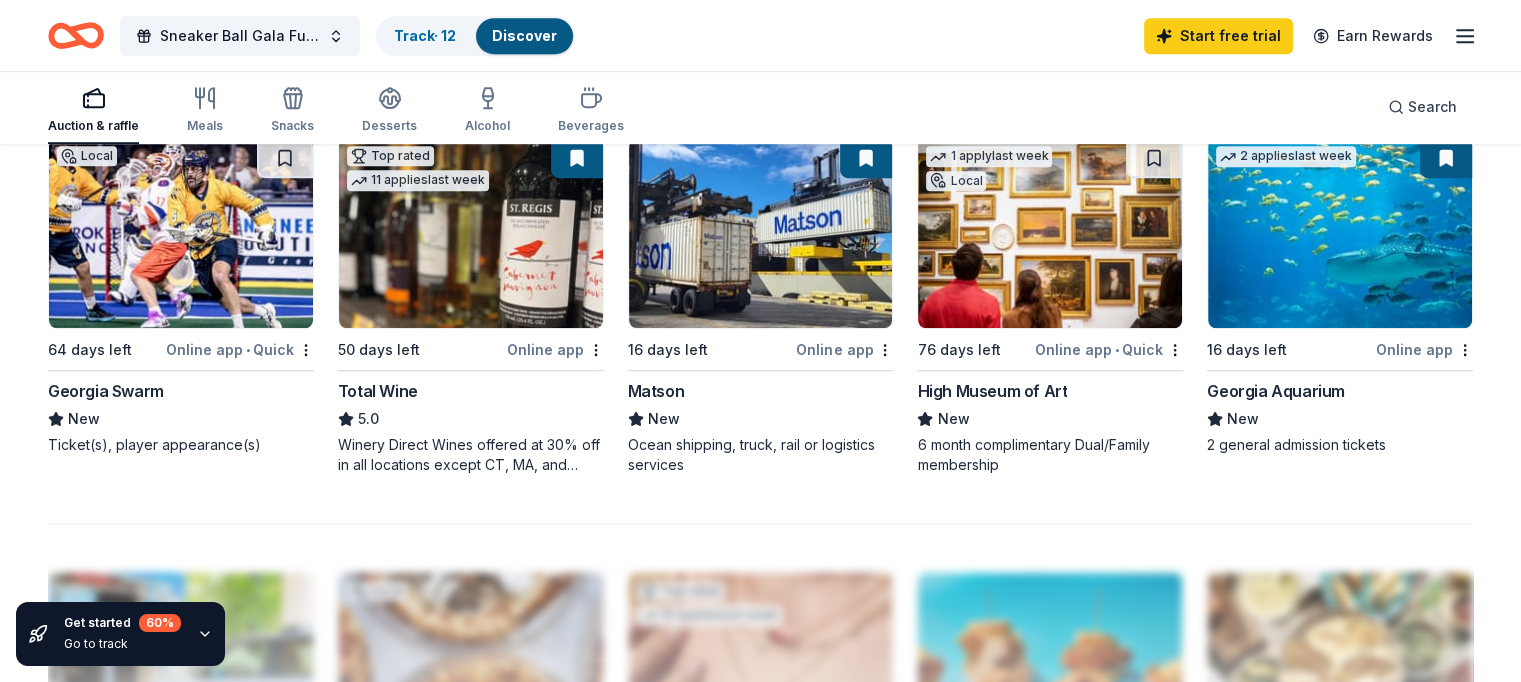 scroll, scrollTop: 1400, scrollLeft: 0, axis: vertical 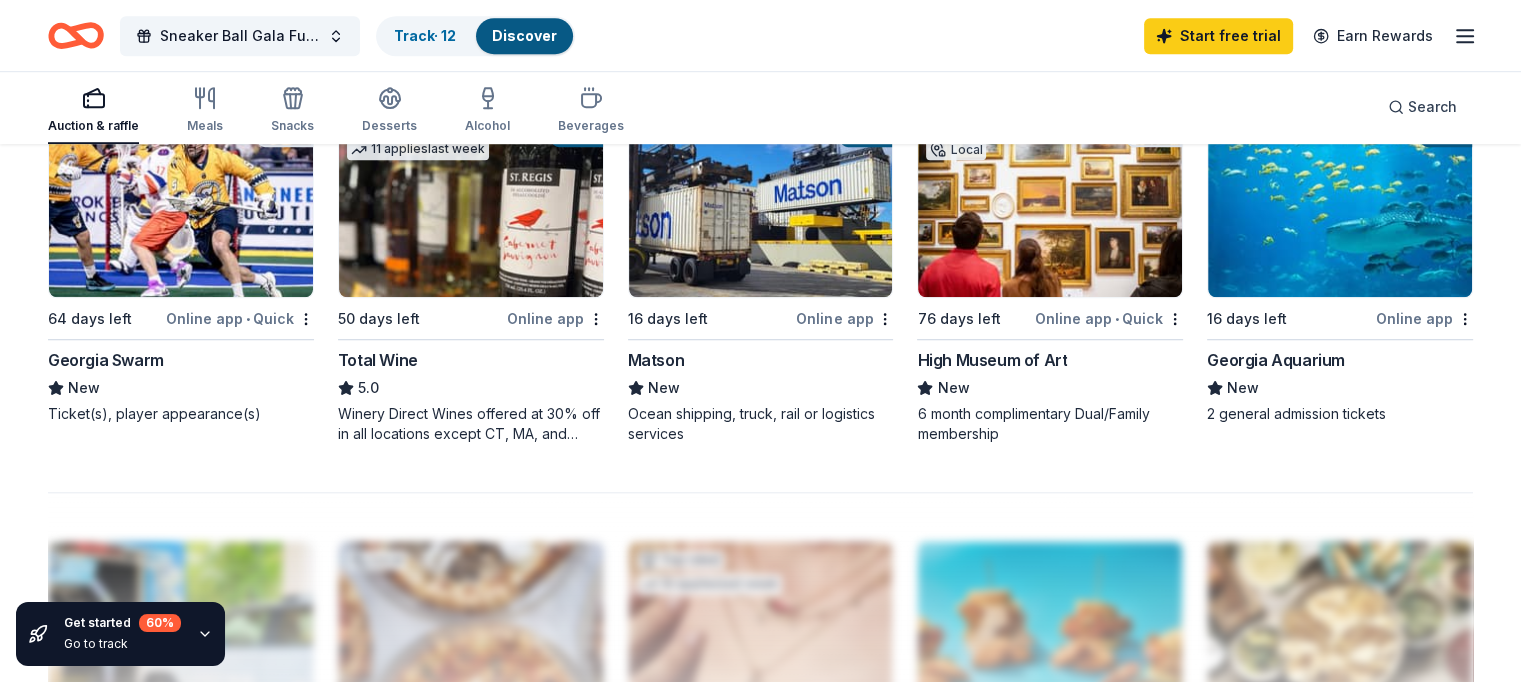 click on "Get started 60 % Go to track" at bounding box center [120, 634] 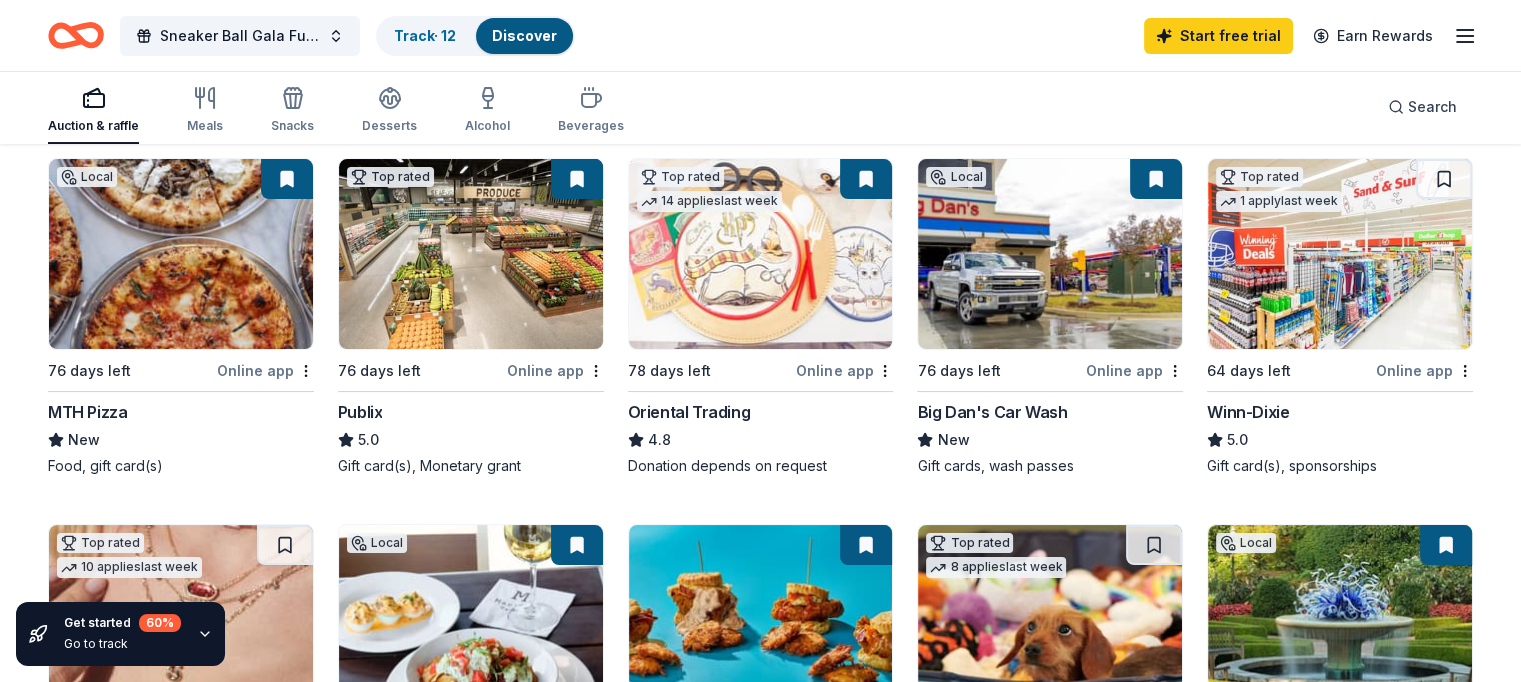scroll, scrollTop: 0, scrollLeft: 0, axis: both 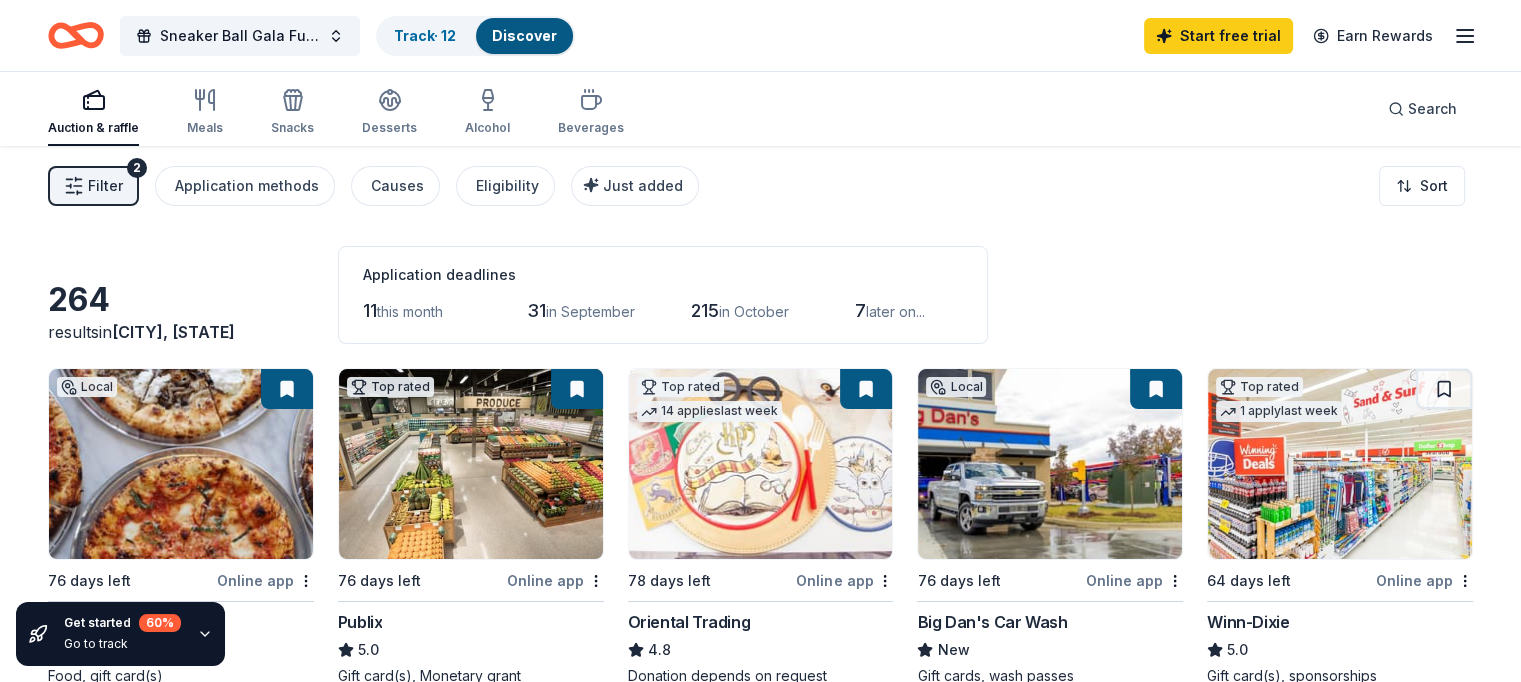 click on "in October" at bounding box center (754, 311) 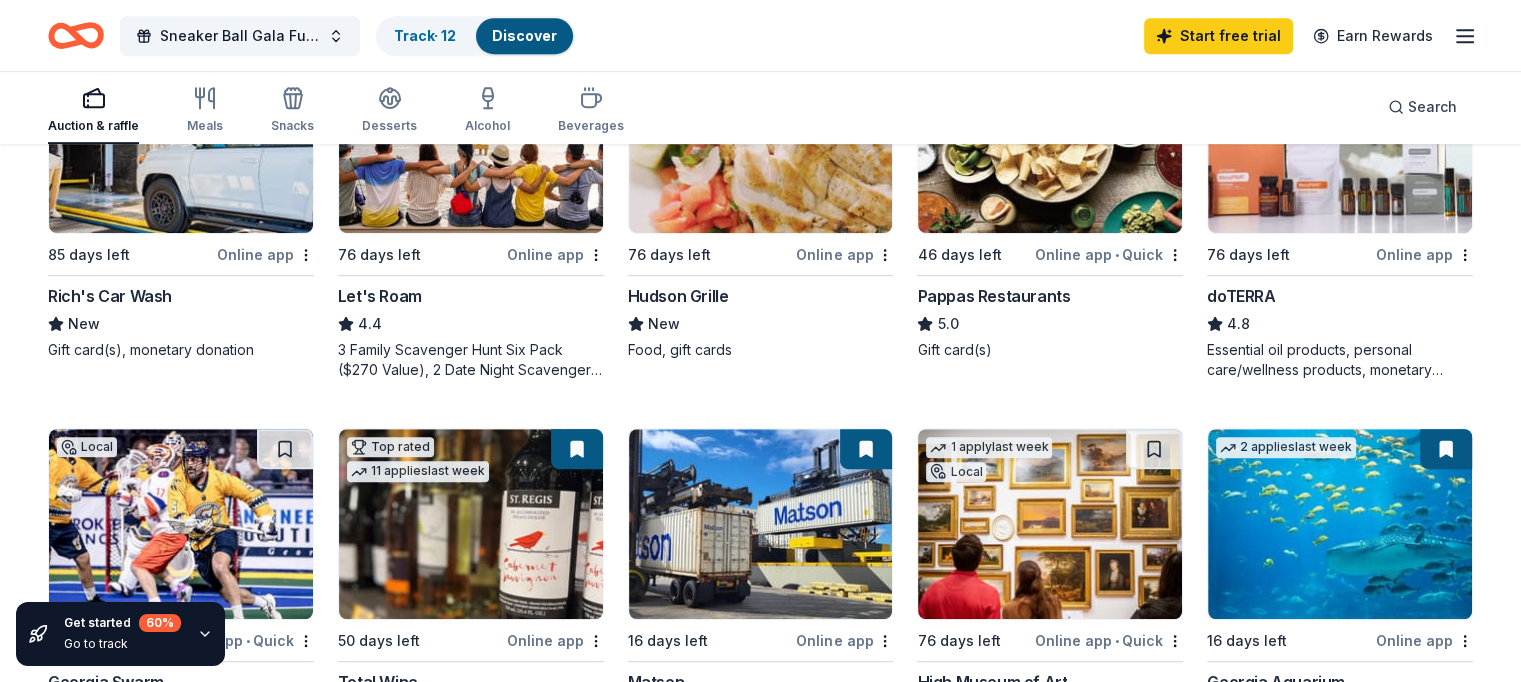 scroll, scrollTop: 1100, scrollLeft: 0, axis: vertical 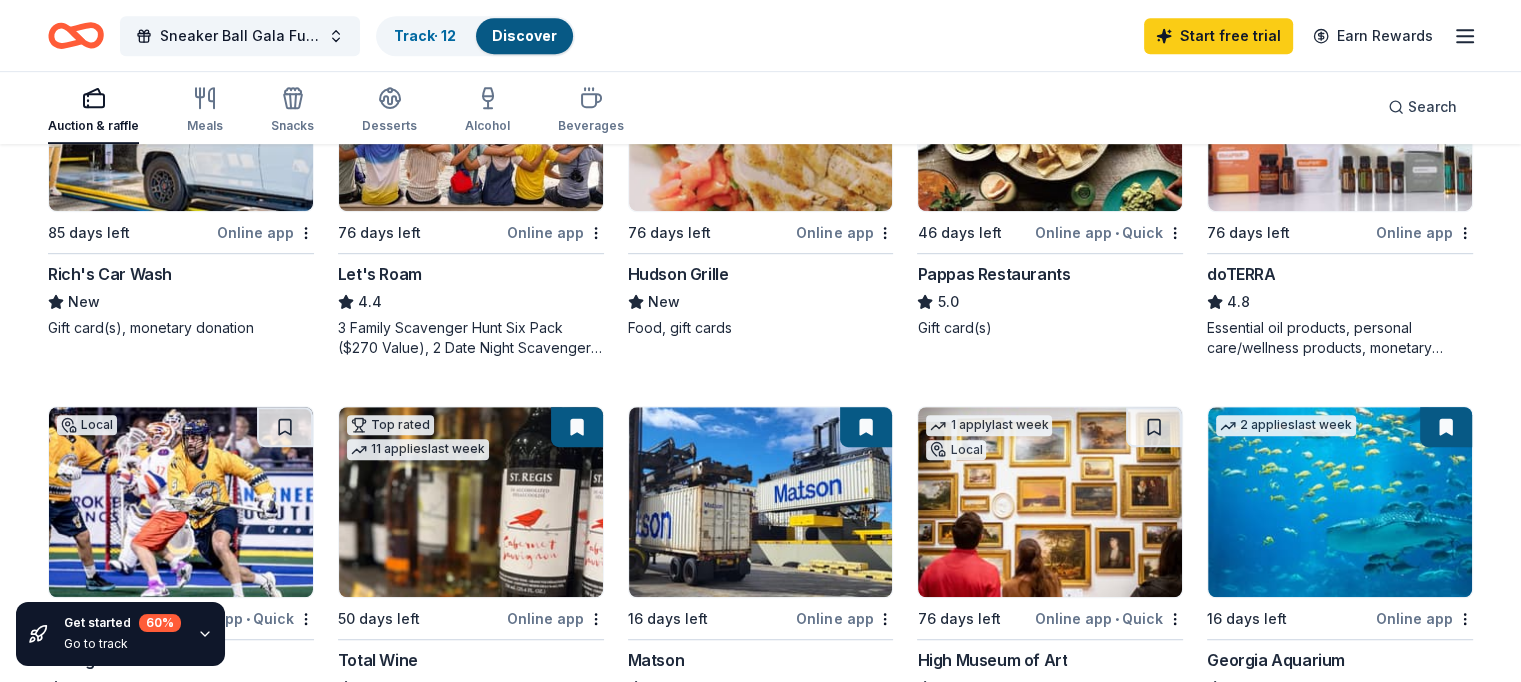 click on "60 %" at bounding box center (160, 623) 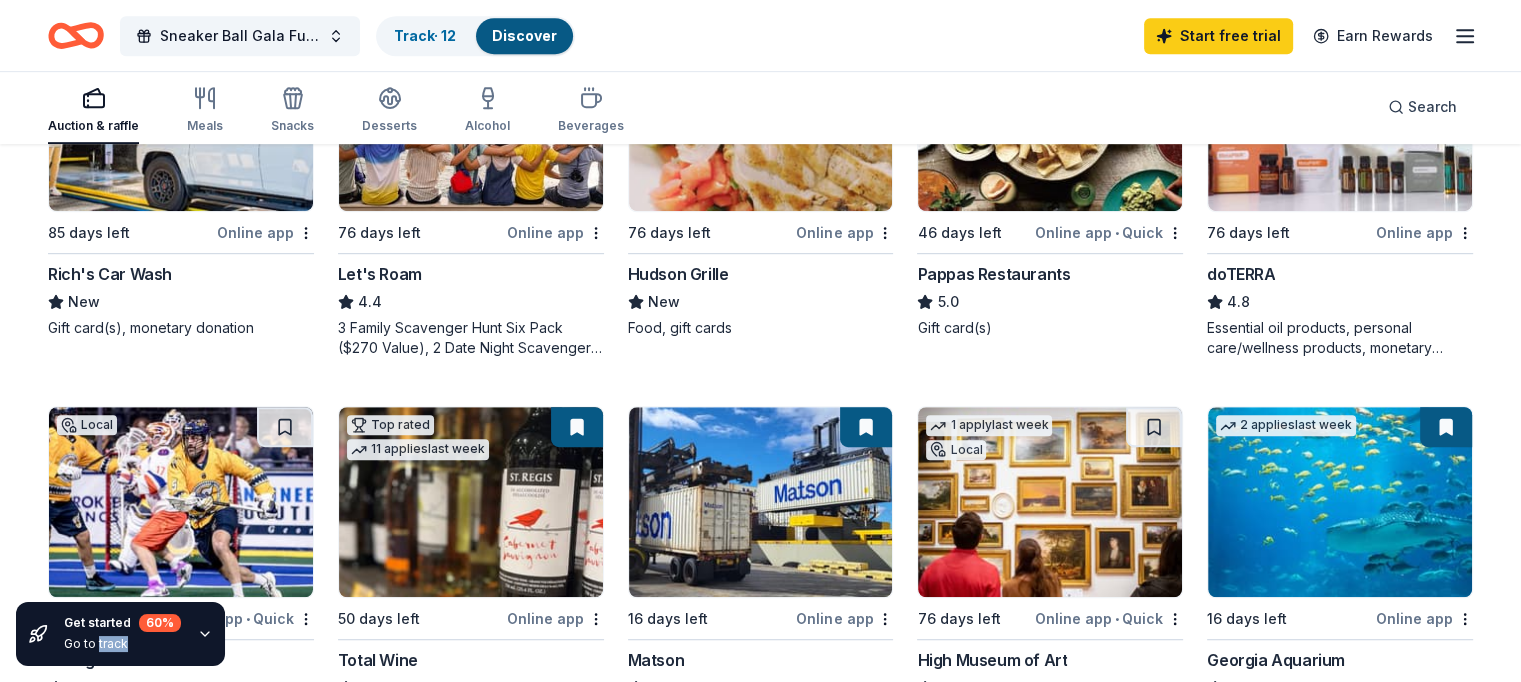 click on "Get started 60 % Go to track" at bounding box center [122, 634] 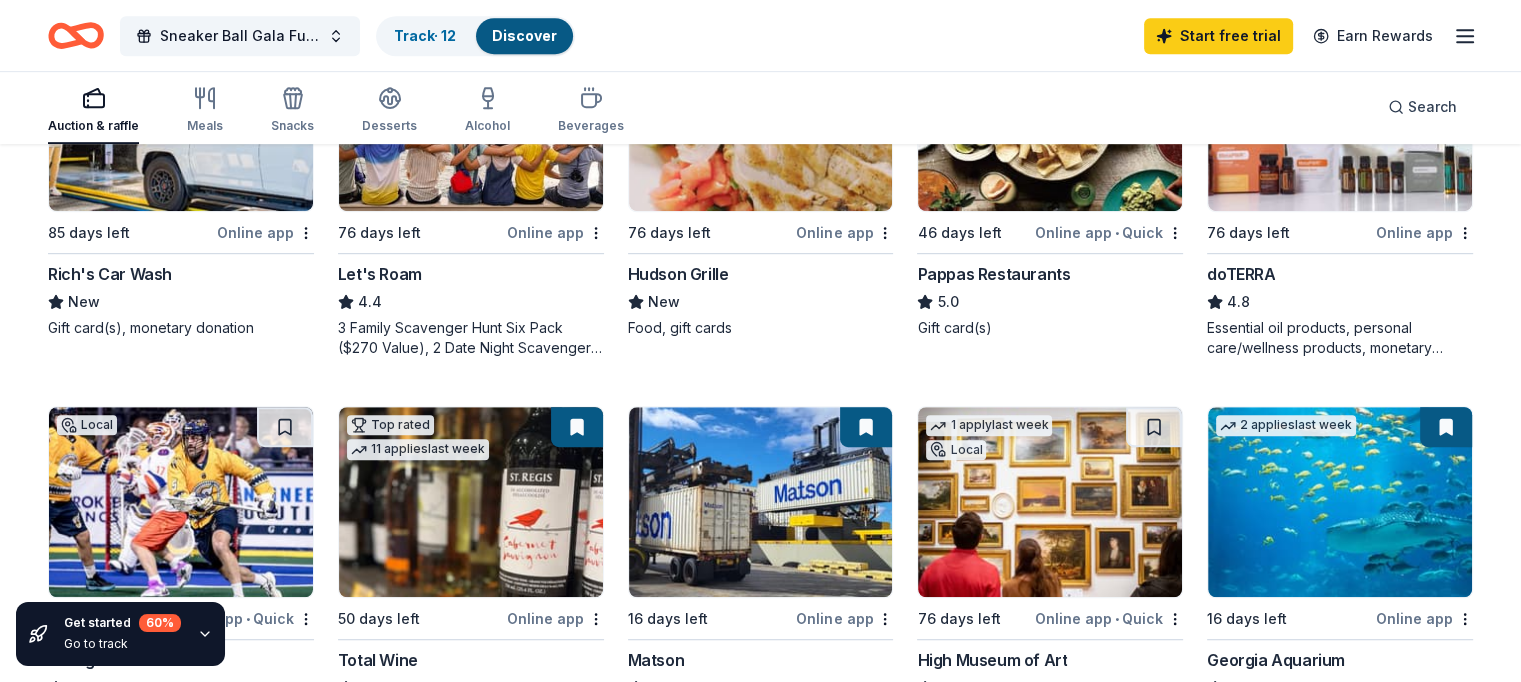 click on "60 %" at bounding box center (160, 623) 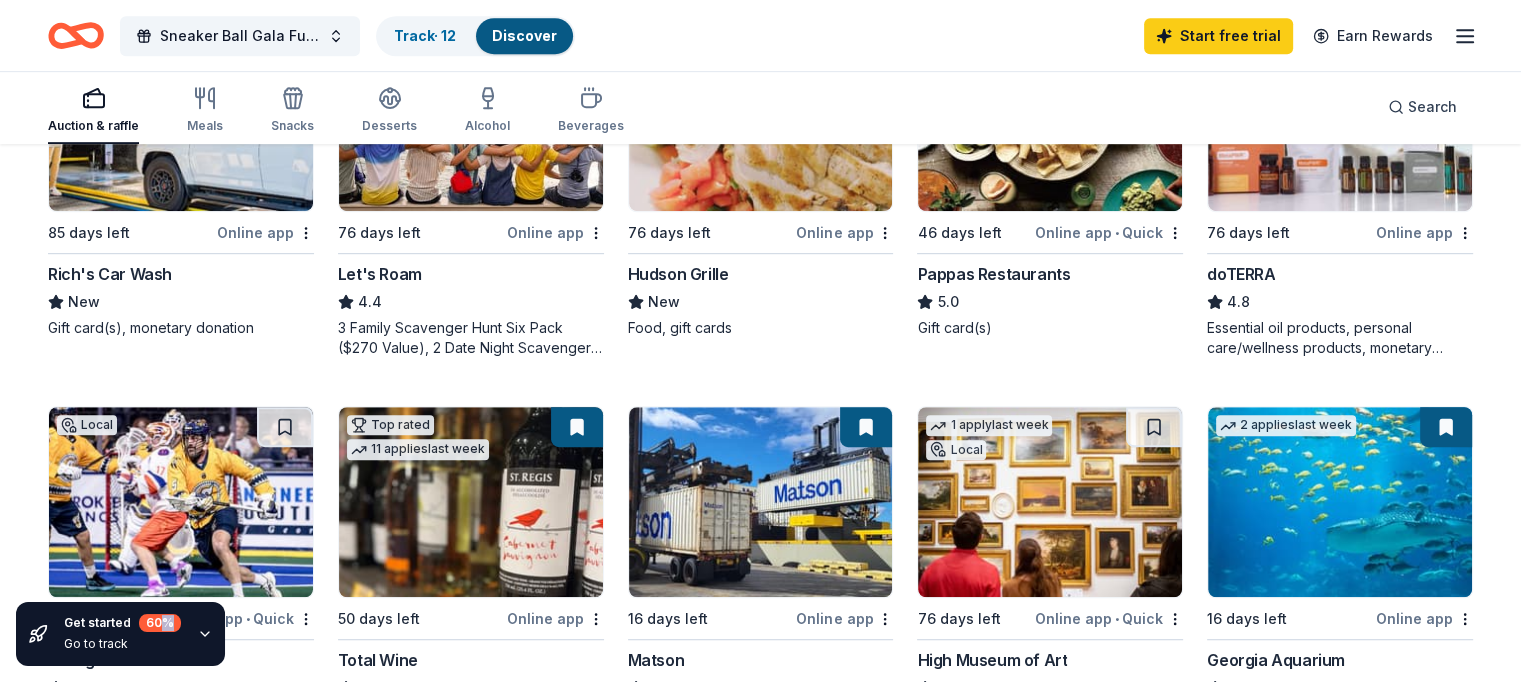 click on "60 %" at bounding box center [160, 623] 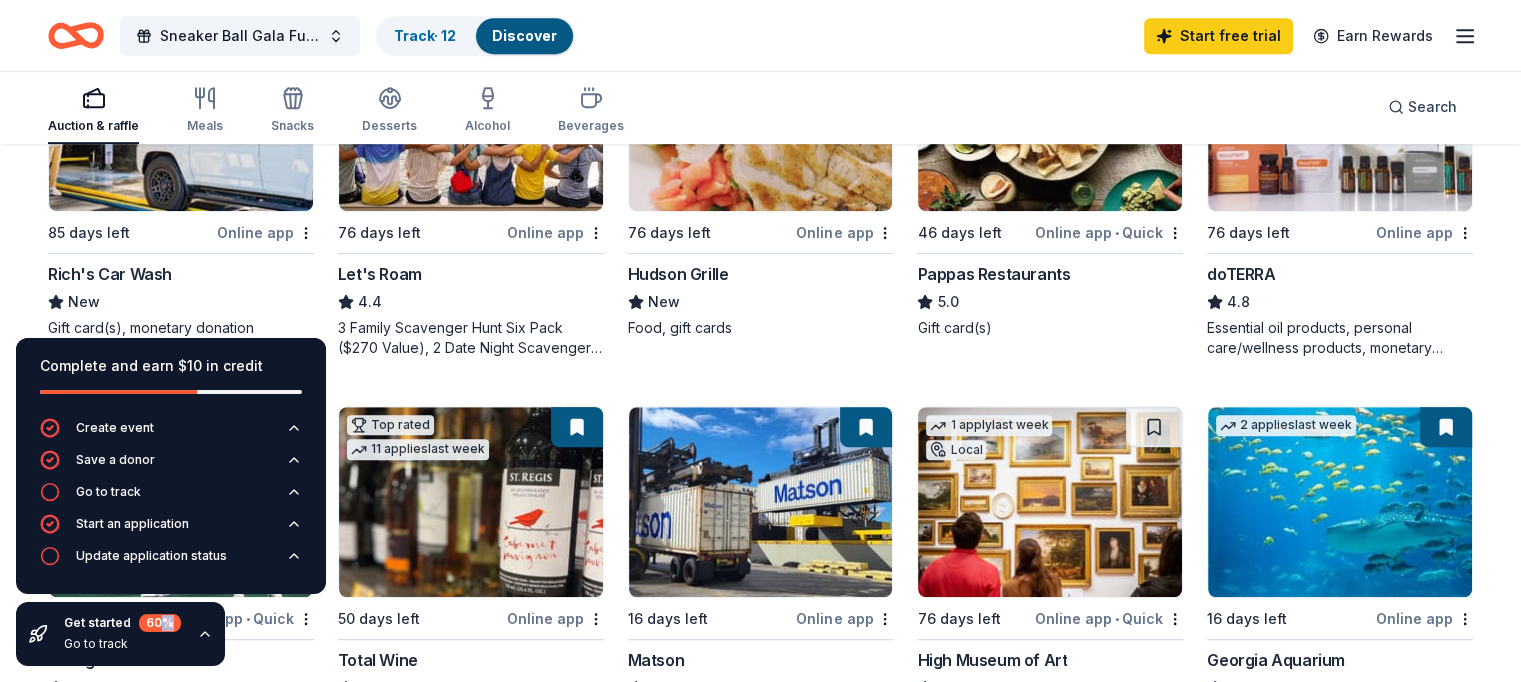 click 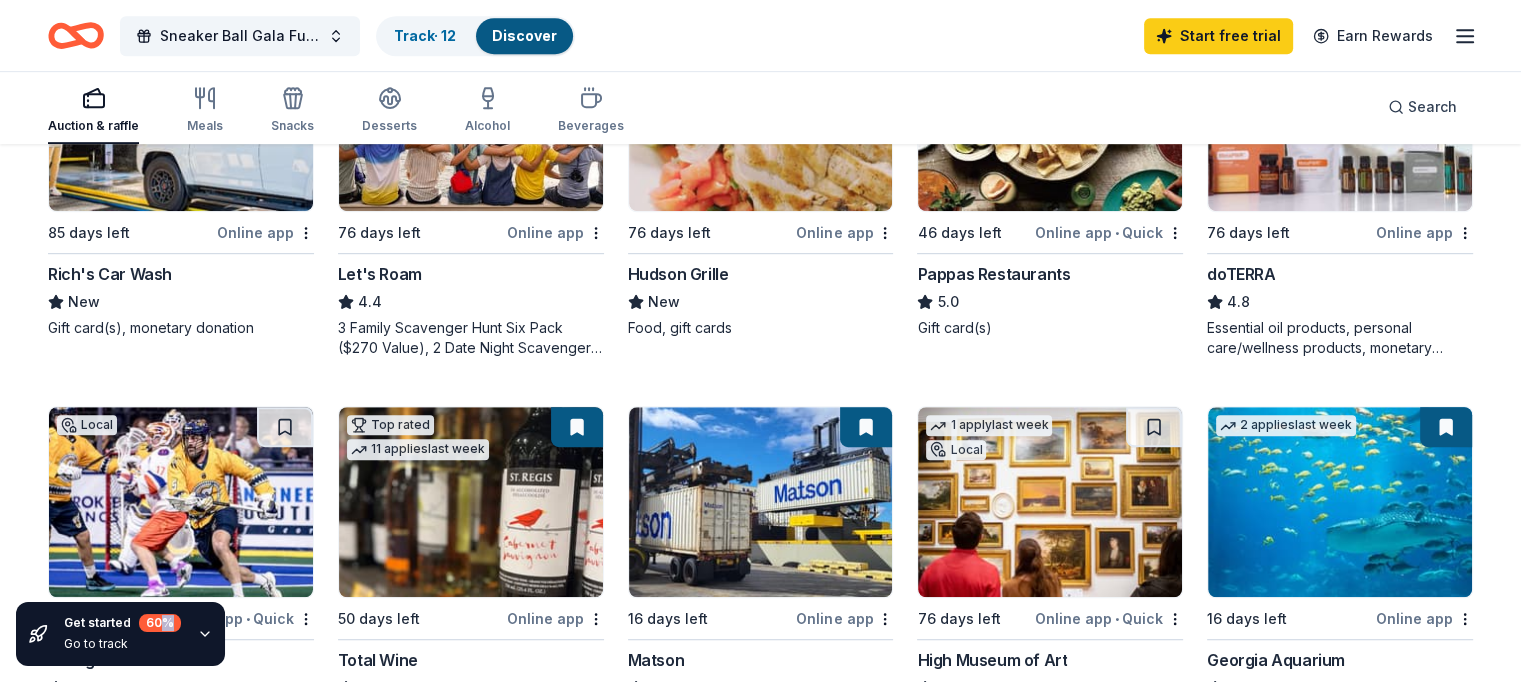 click 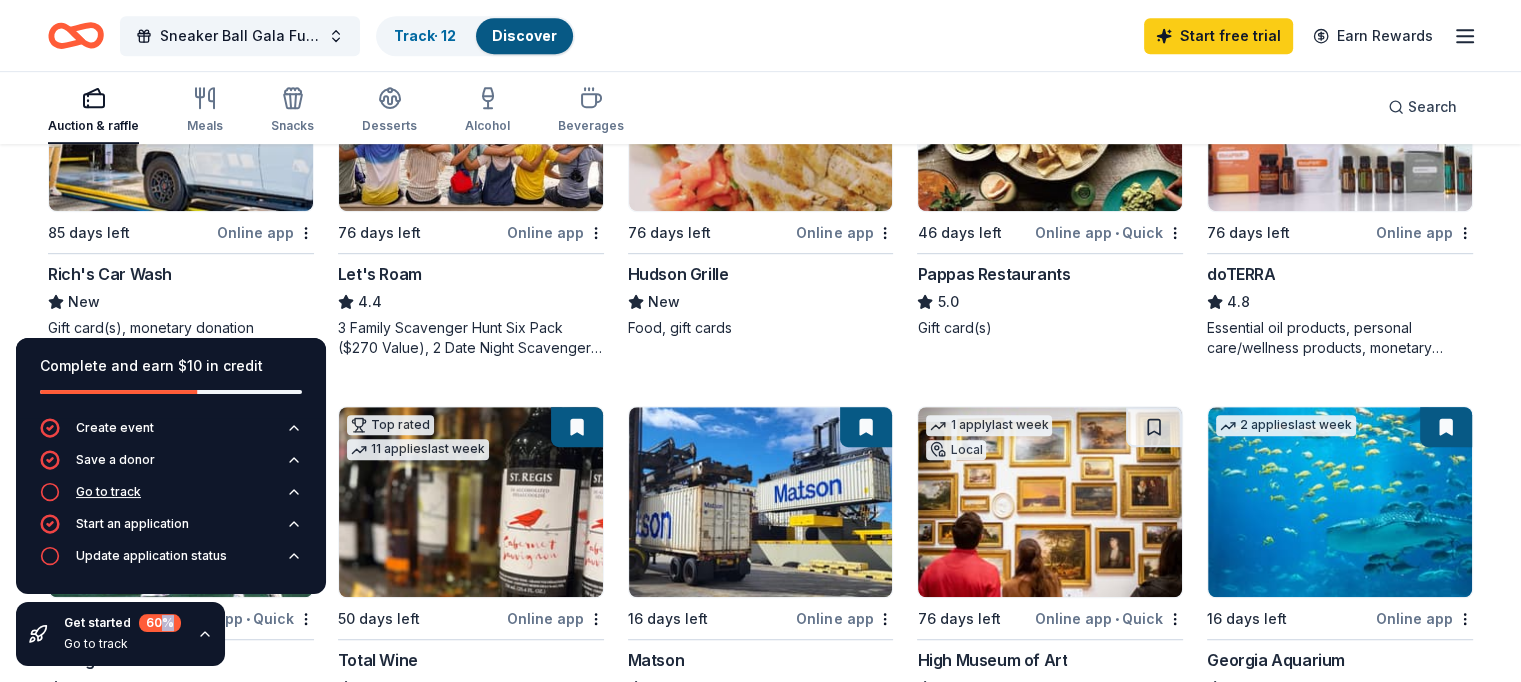 click 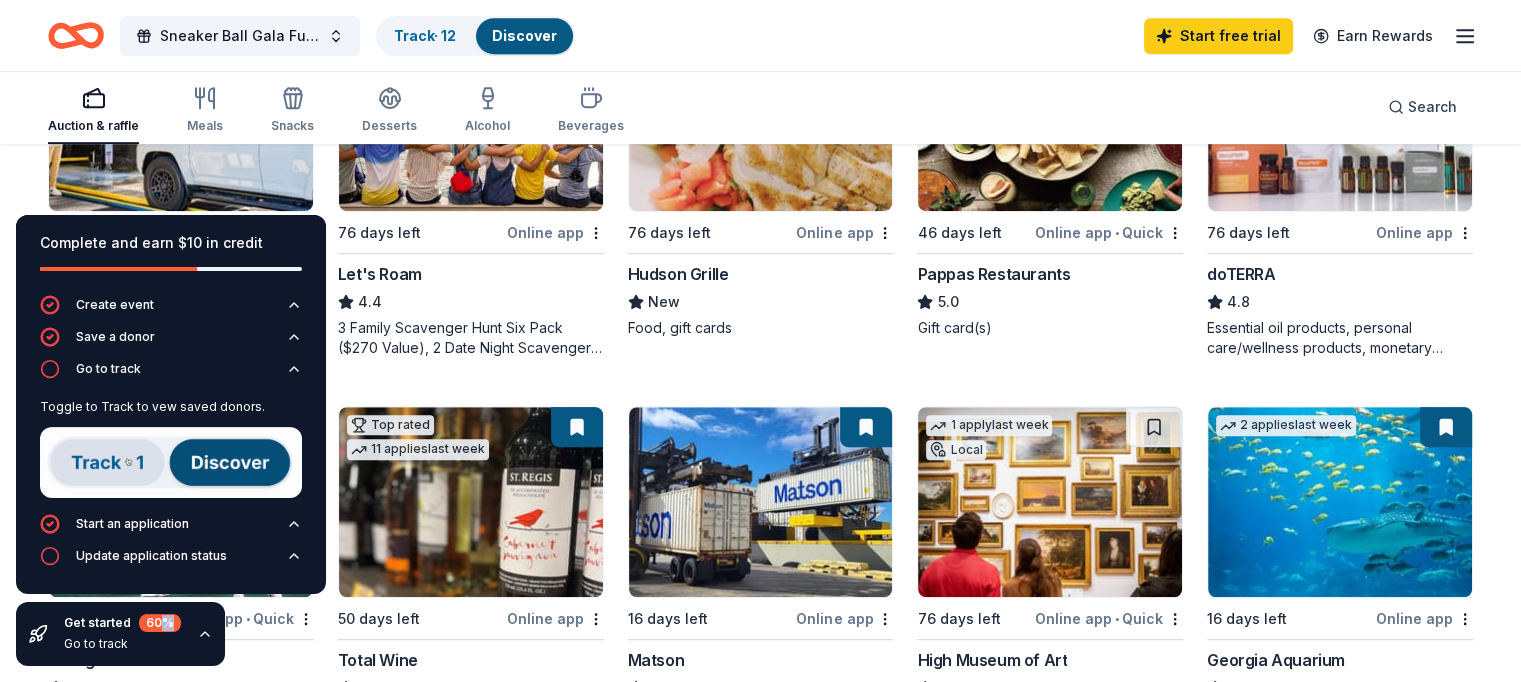 click at bounding box center [171, 462] 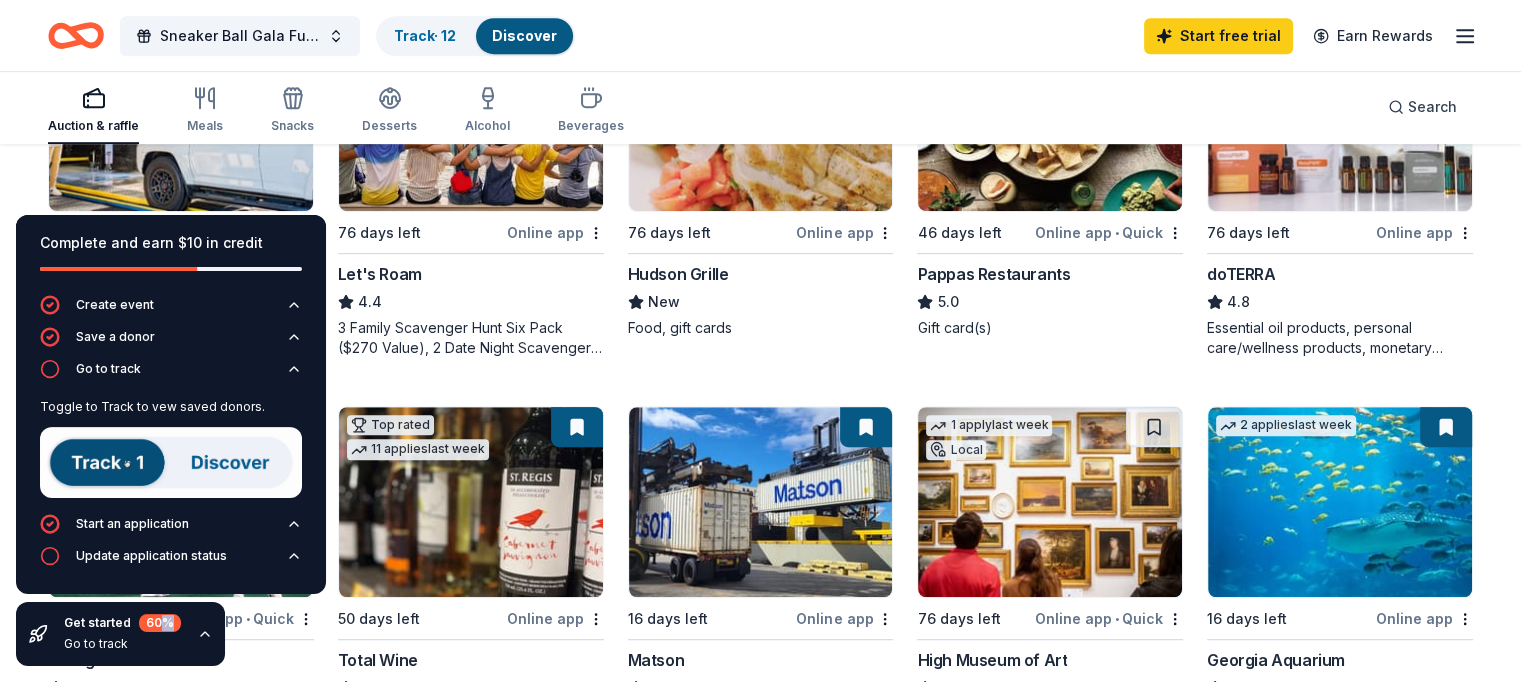 click at bounding box center [171, 462] 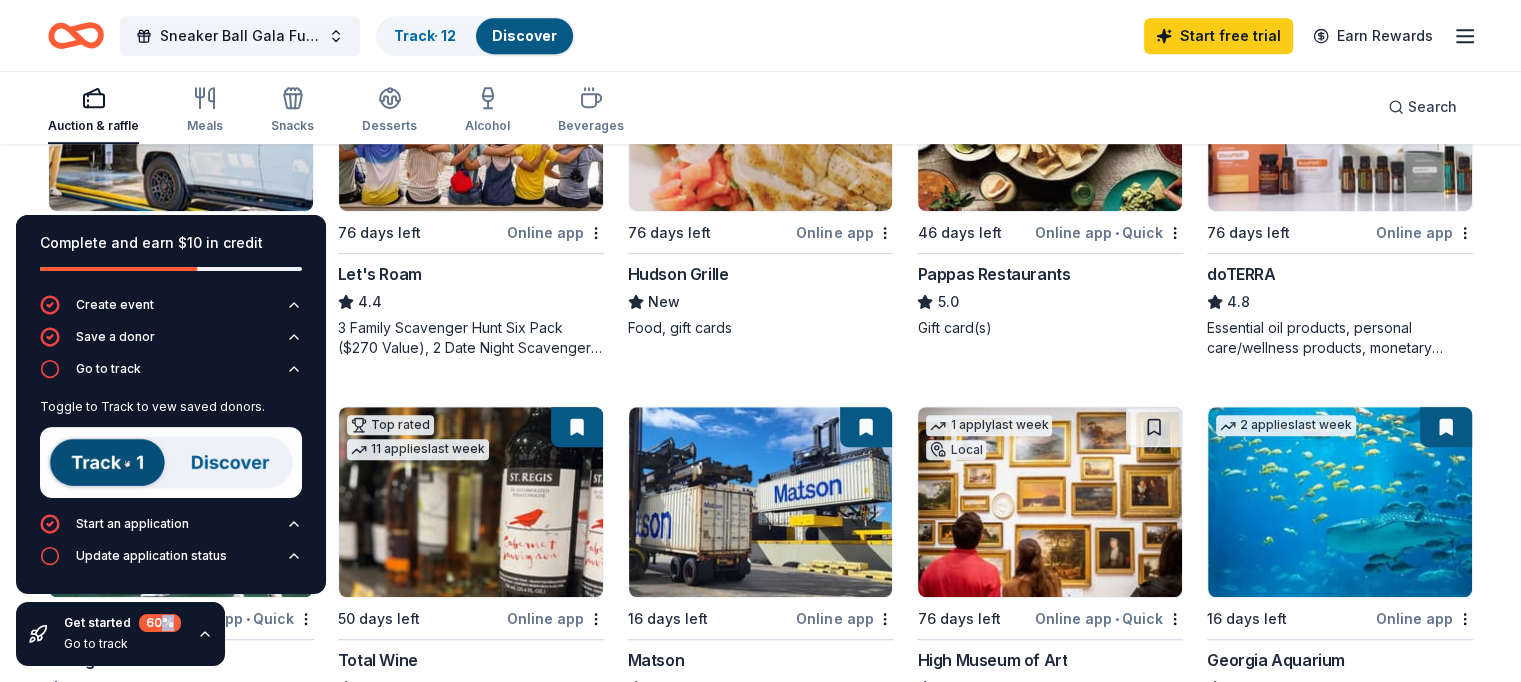 click at bounding box center (171, 462) 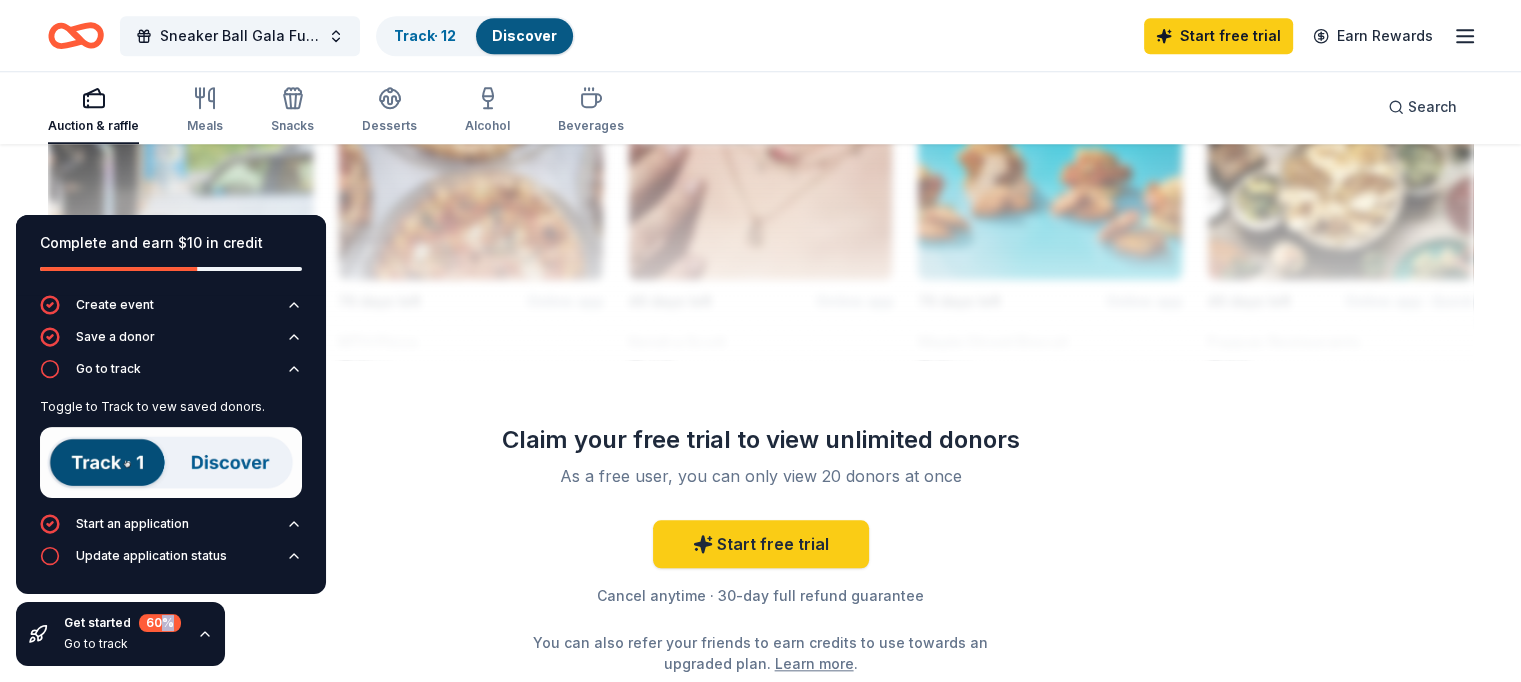 scroll, scrollTop: 1900, scrollLeft: 0, axis: vertical 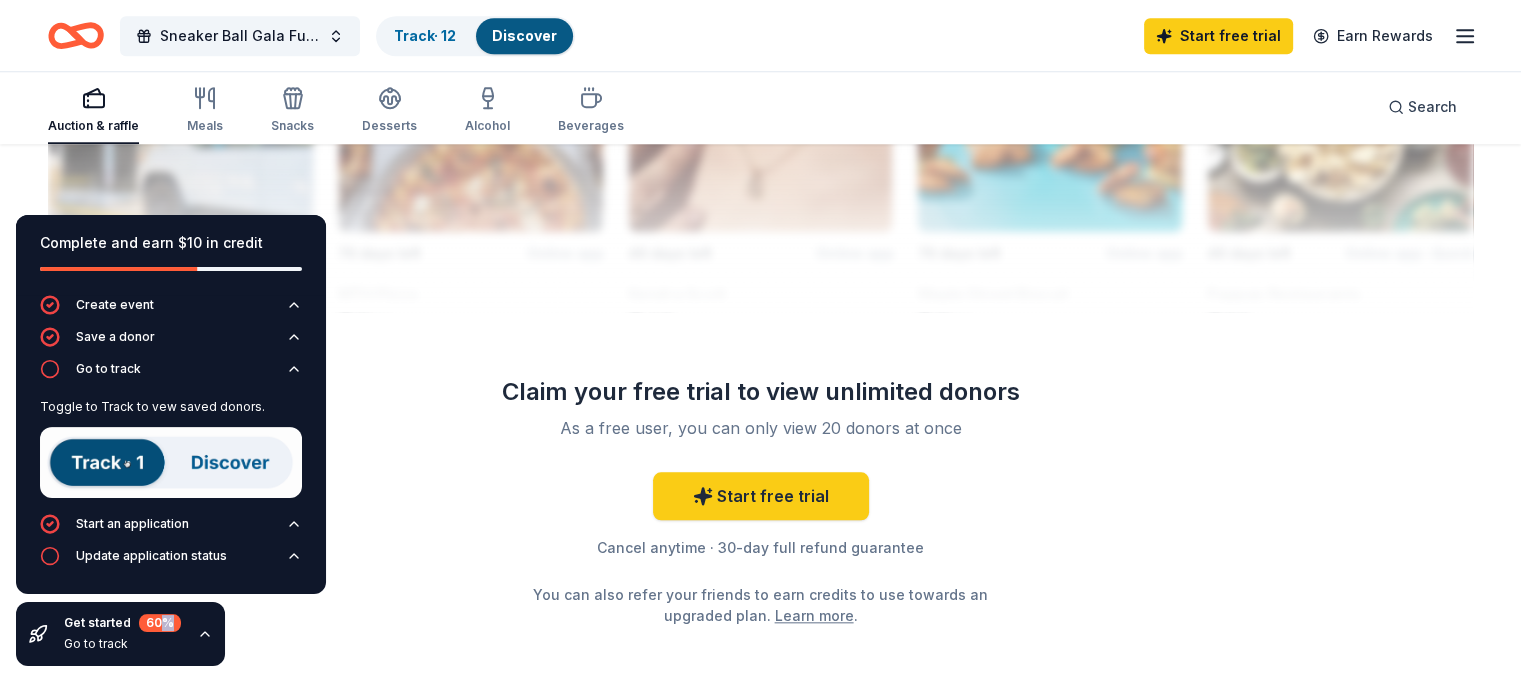 click on "264 results  in  Mableton, GA Application deadlines 11  this month 31  in September 215  in October 7  later on... Local 76 days left Online app MTH Pizza New Food, gift card(s) Top rated 76 days left Online app Publix 5.0 Gift card(s), Monetary grant Top rated 14   applies  last week 78 days left Online app Oriental Trading 4.8 Donation depends on request Local 76 days left Online app Big Dan's Car Wash New Gift cards, wash passes Top rated 1   apply  last week 64 days left Online app Winn-Dixie 5.0 Gift card(s), sponsorships Top rated 10   applies  last week 46 days left Online app Kendra Scott 4.7 Jewelry products, home decor products, and Kendra Gives Back event in-store or online (or both!) where 20% of the proceeds will support the cause or people you care about. Local 76 days left Online app • Quick Marlow's Tavern New Food, gift card(s) 76 days left Online app Maple Street Biscuit New Food, gift cards, merchandise Top rated 8   applies  last week 76 days left Online app • Quick BarkBox 5.0 Local 7" at bounding box center [760, -514] 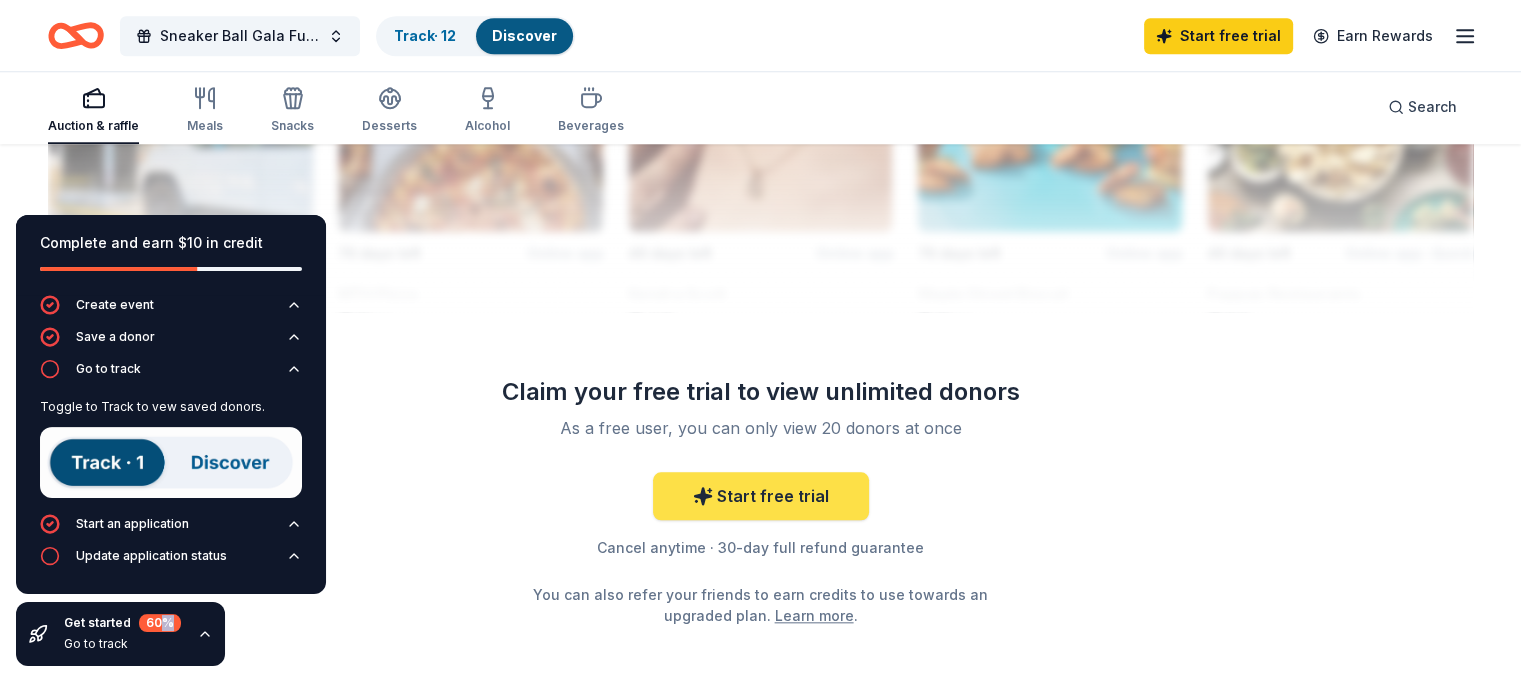 click on "Start free  trial" at bounding box center [761, 496] 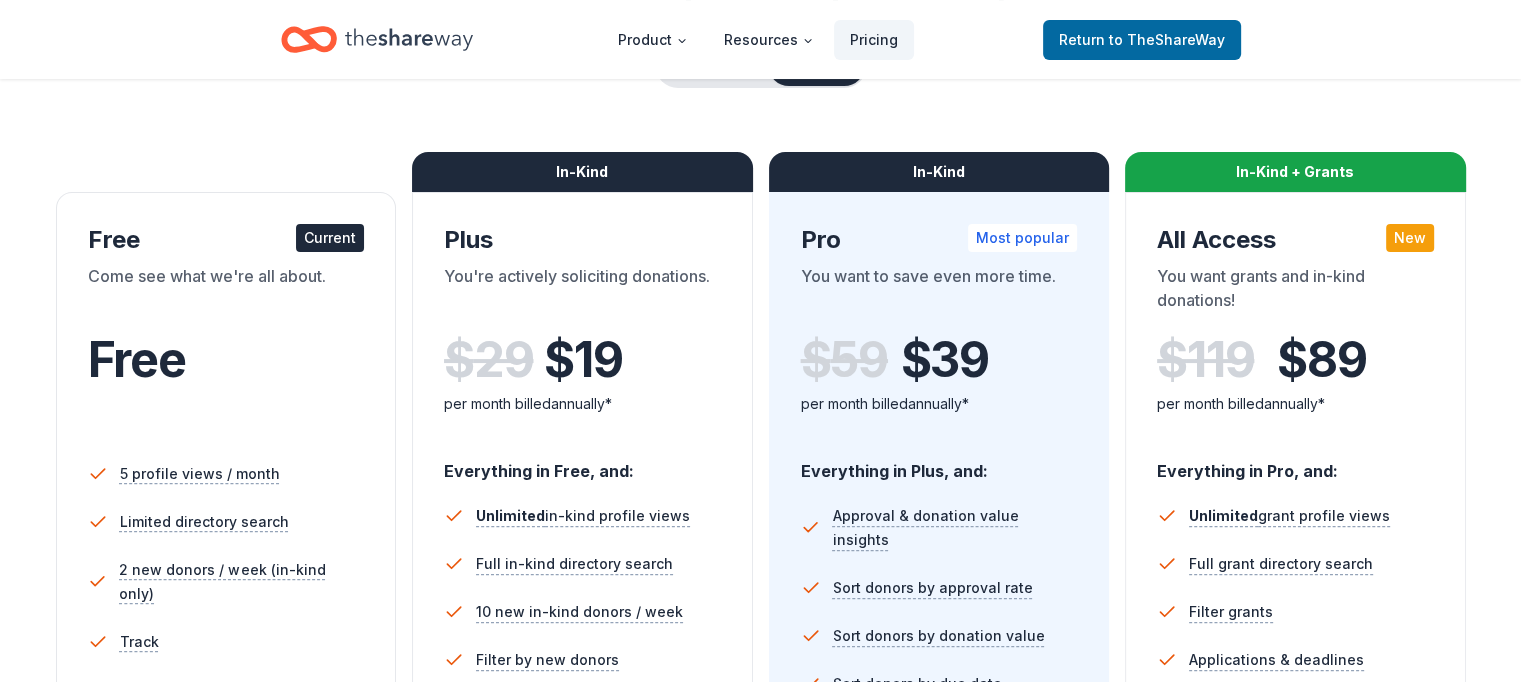 scroll, scrollTop: 300, scrollLeft: 0, axis: vertical 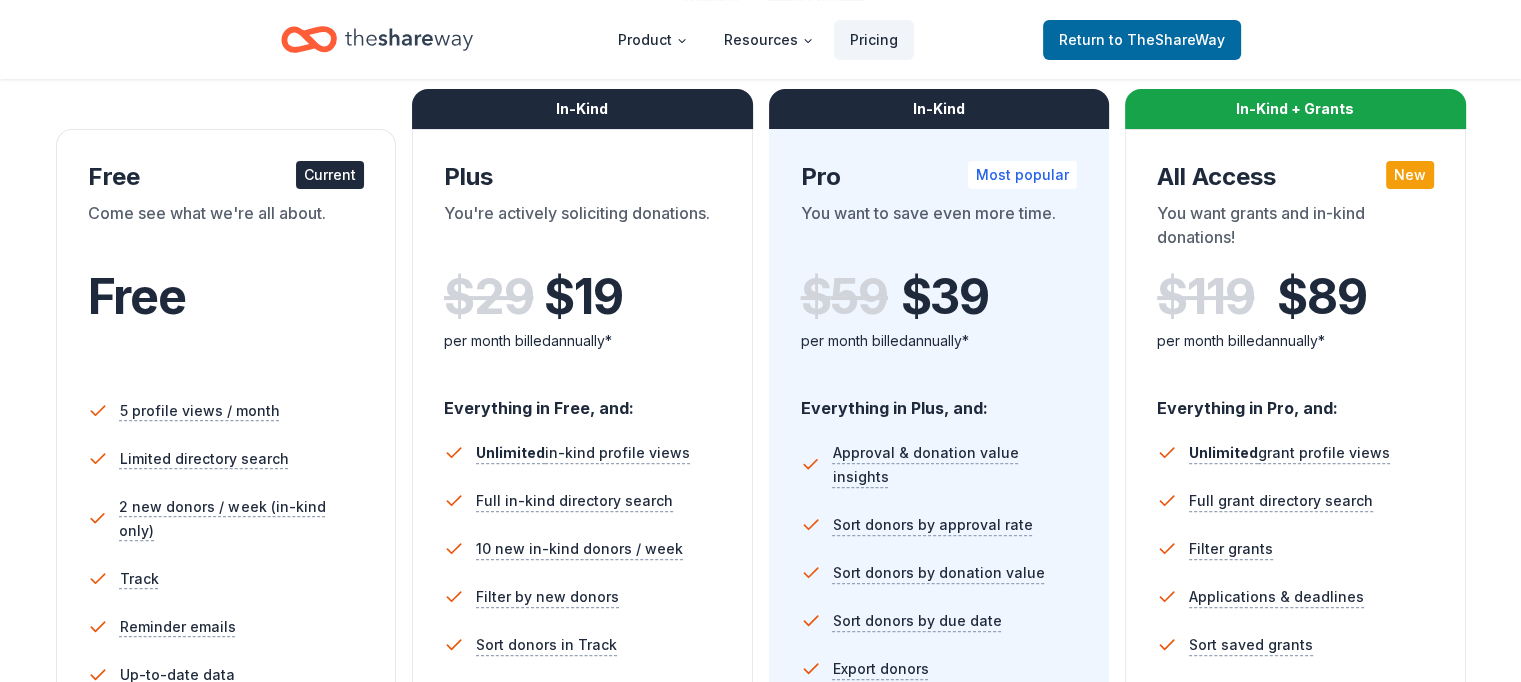 click on "Current" at bounding box center [330, 175] 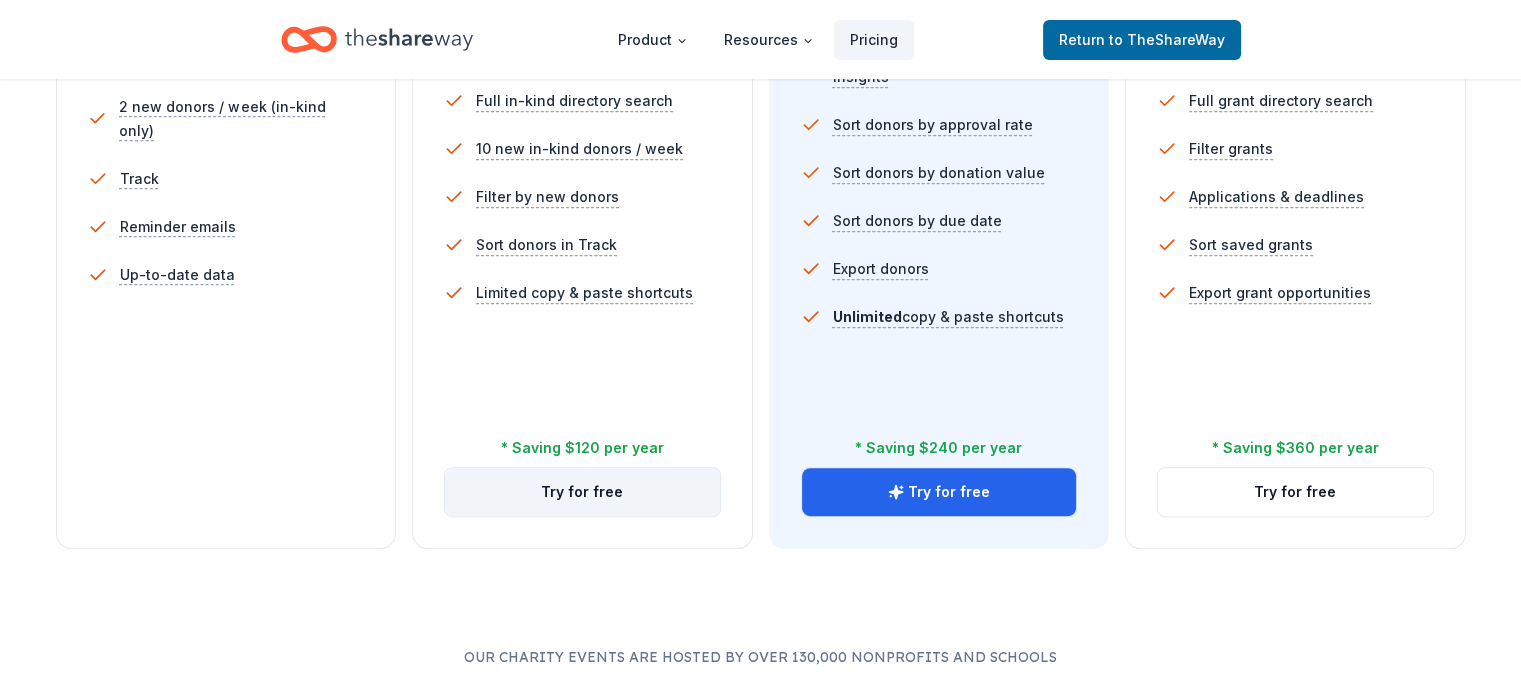 scroll, scrollTop: 600, scrollLeft: 0, axis: vertical 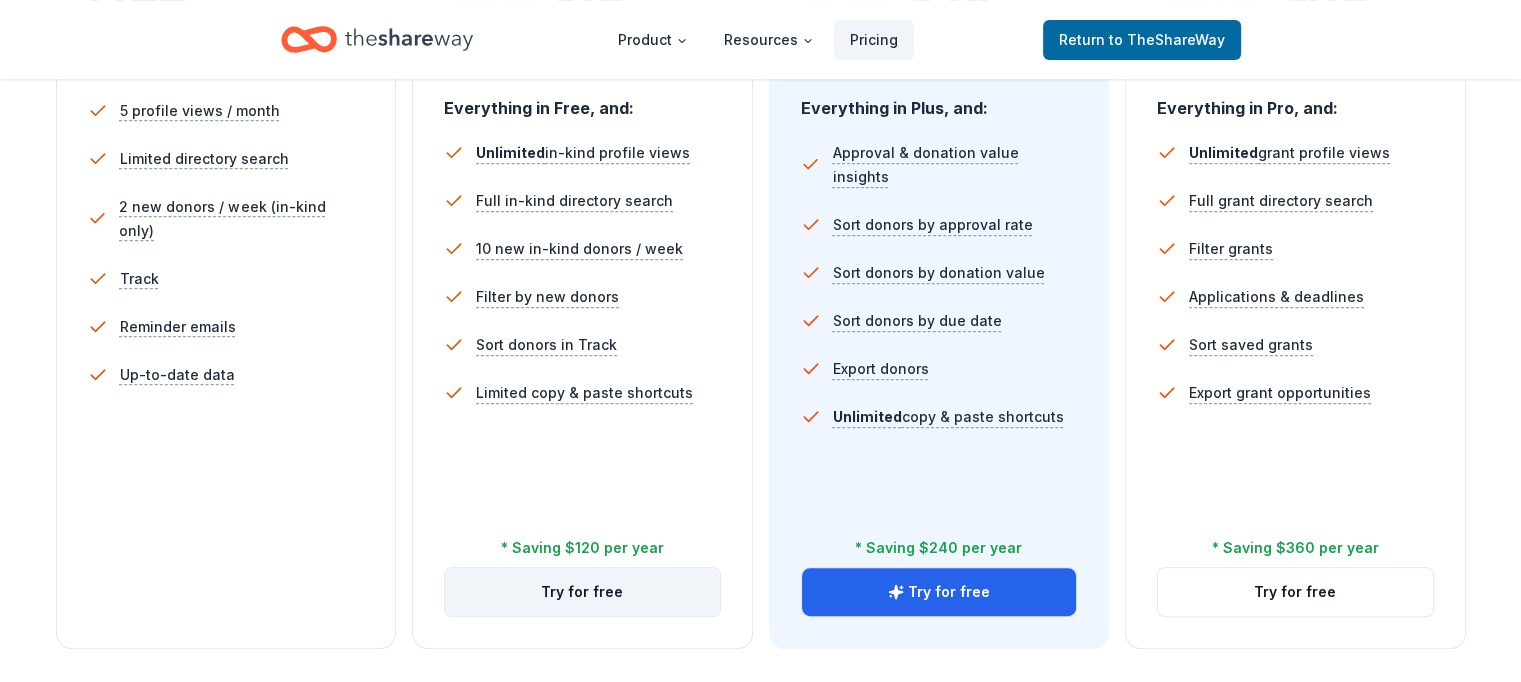 click on "Try for free" at bounding box center (582, 592) 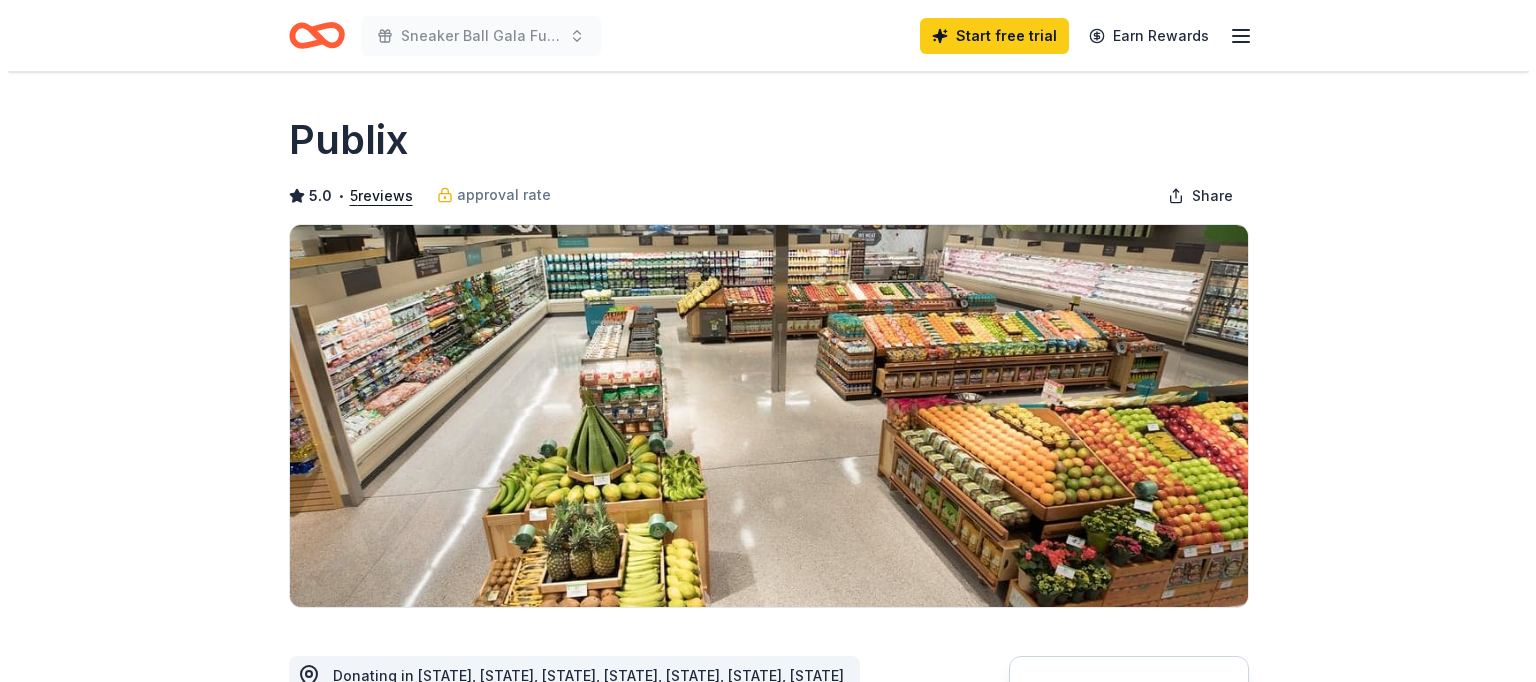 scroll, scrollTop: 0, scrollLeft: 0, axis: both 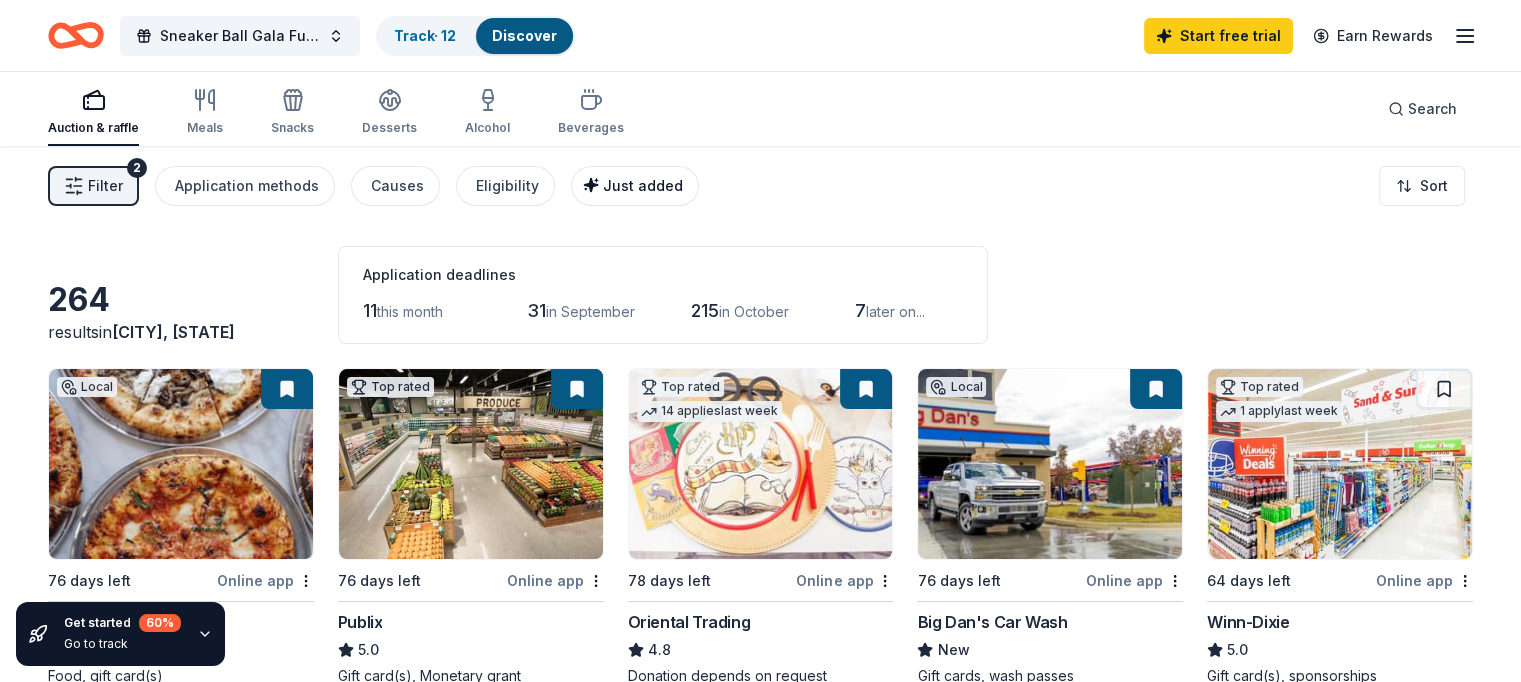 click on "Just added" at bounding box center [643, 185] 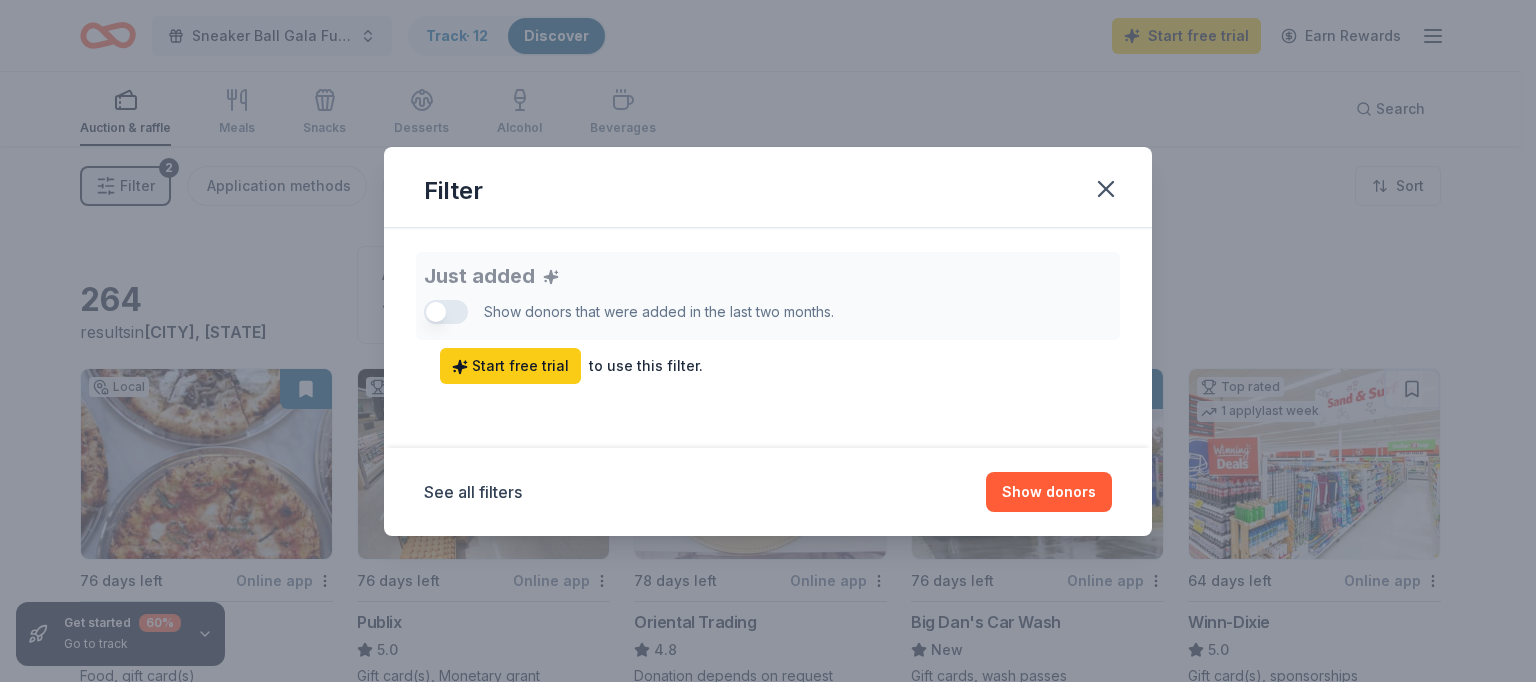 click on "Just added Show donors that were added in the last two months.   Start free  trial to use this filter." at bounding box center (768, 318) 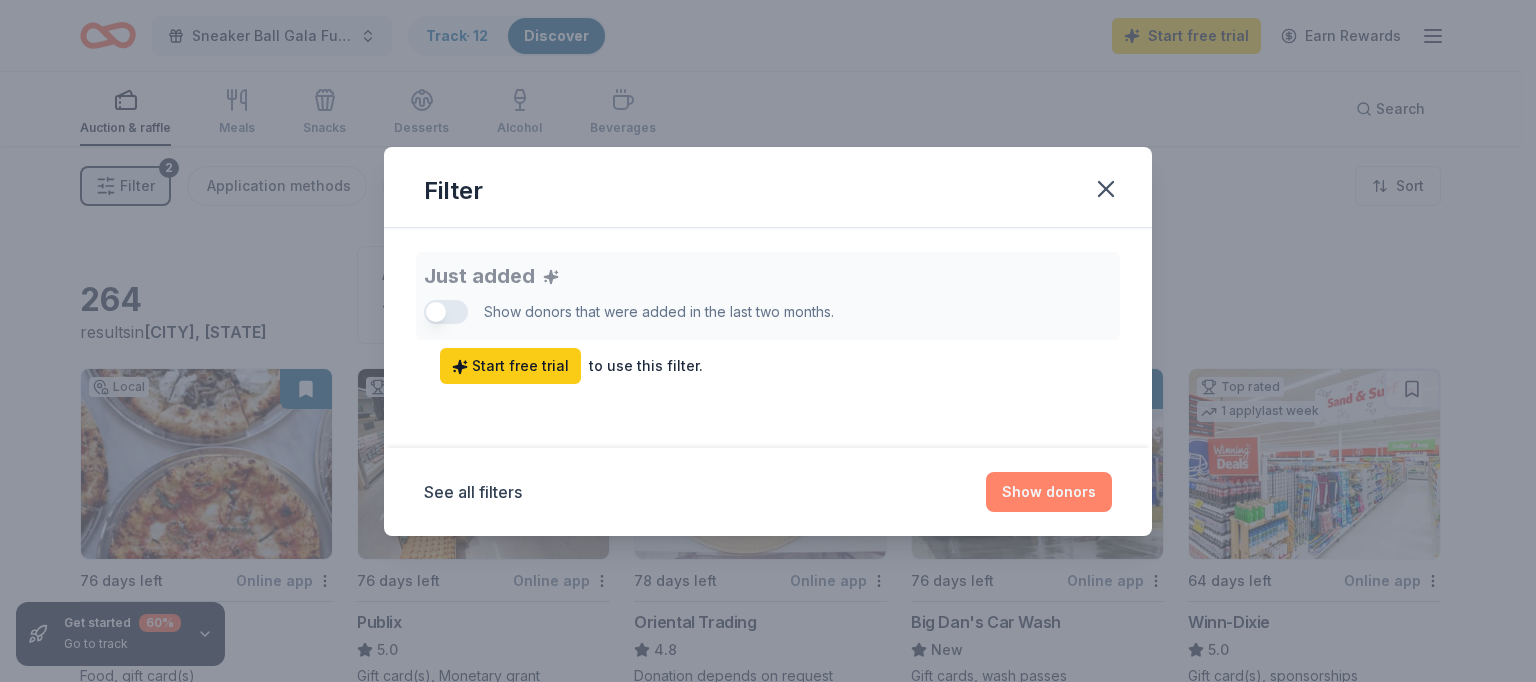 click on "Show    donors" at bounding box center [1049, 492] 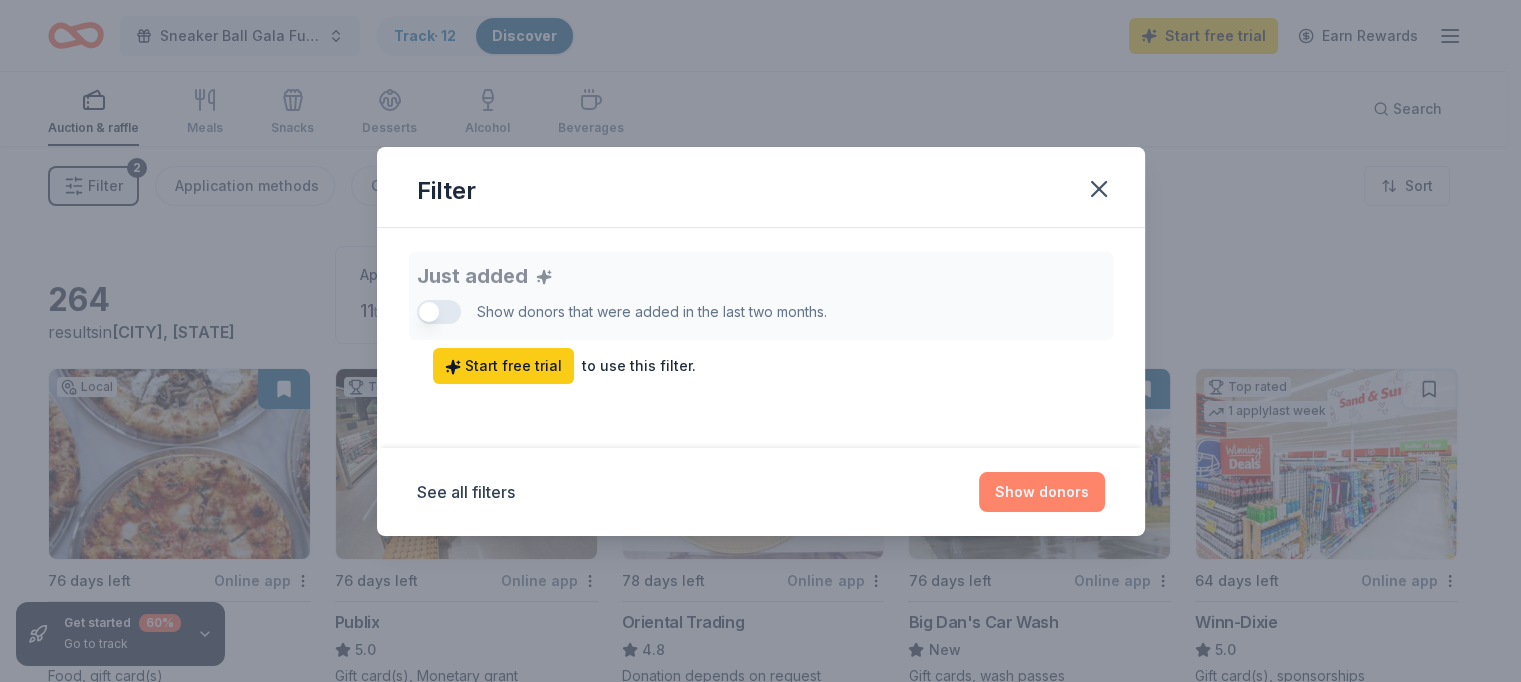 click on "Show    donors" at bounding box center (1042, 492) 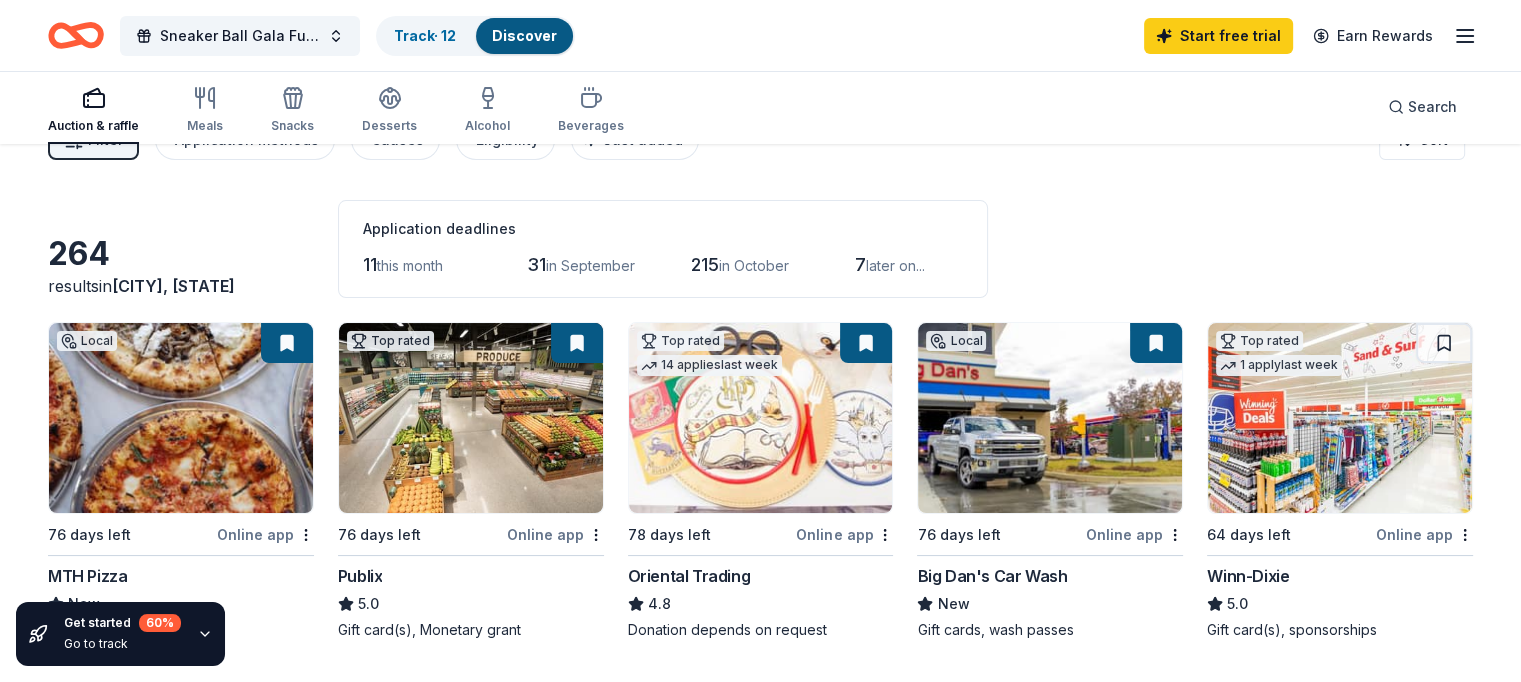 scroll, scrollTop: 0, scrollLeft: 0, axis: both 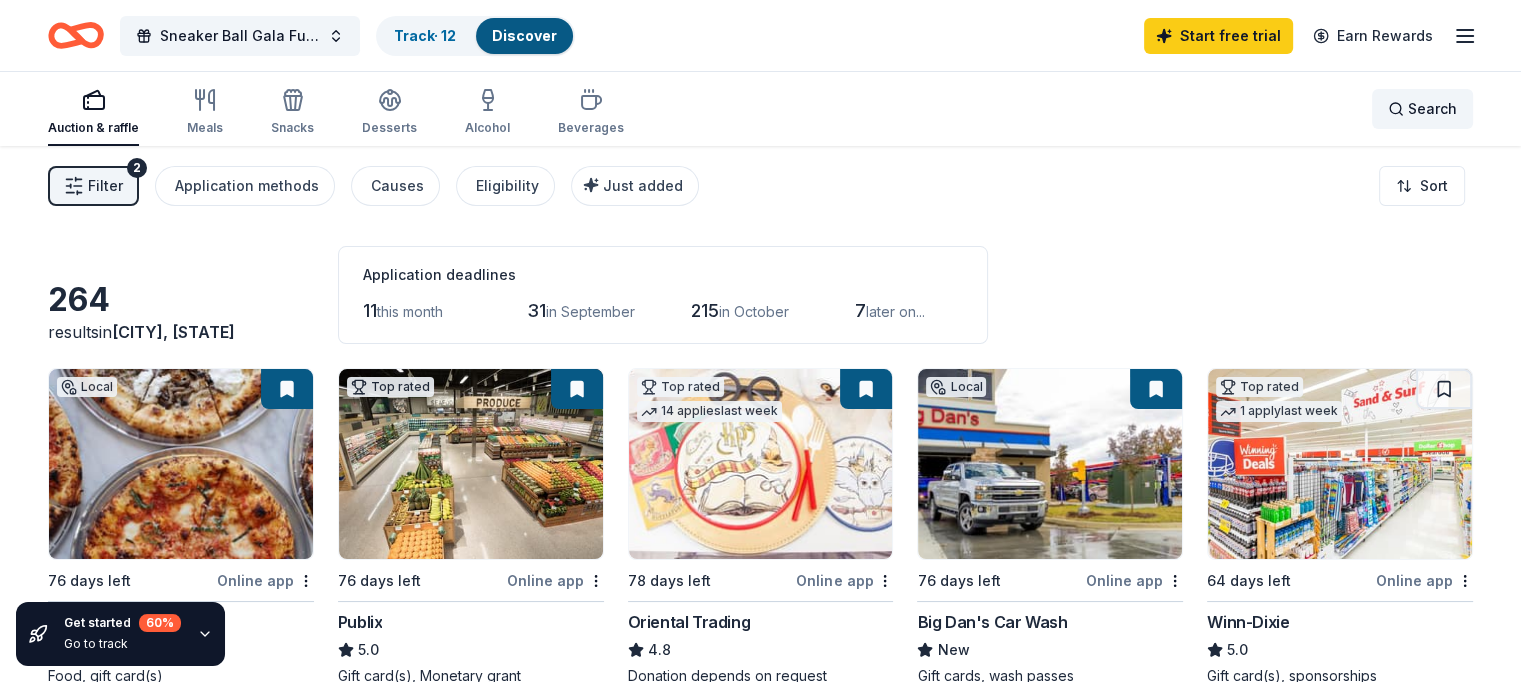 click on "Search" at bounding box center [1432, 109] 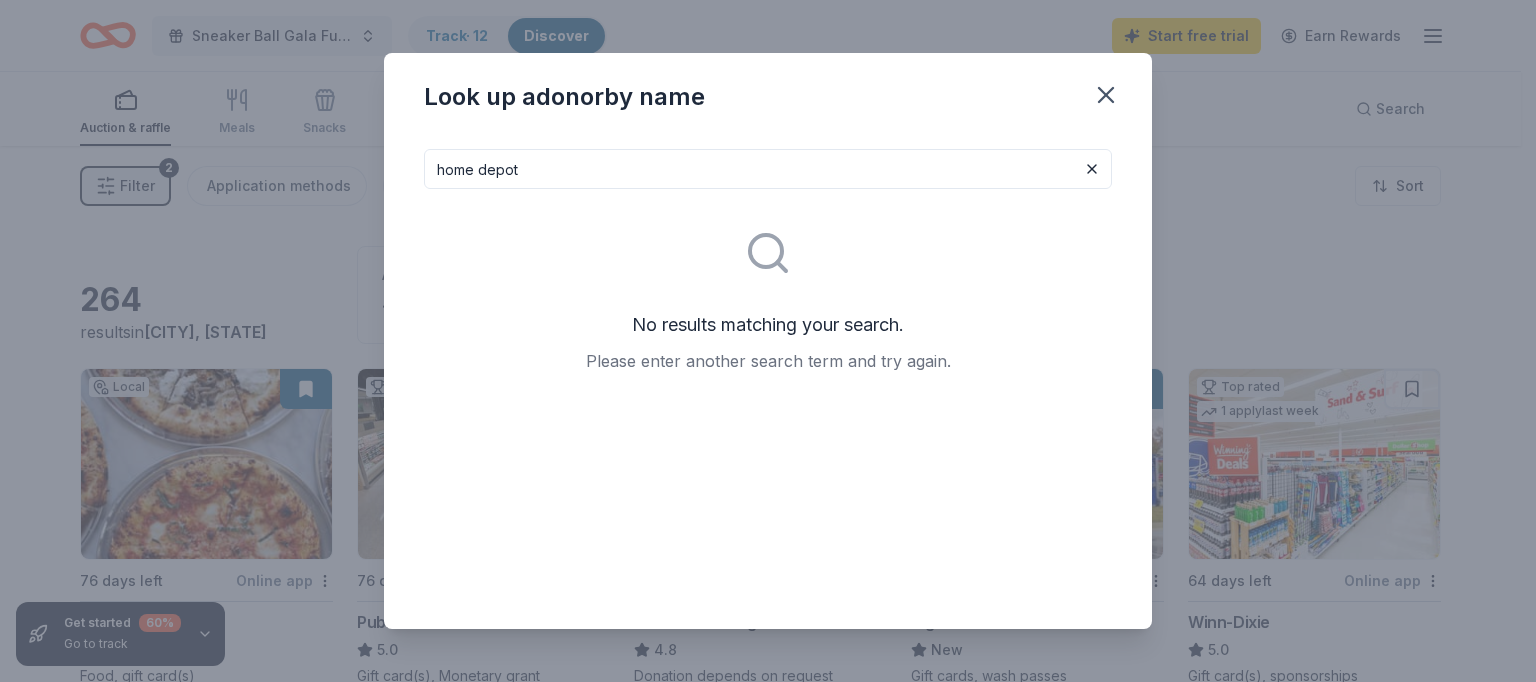 drag, startPoint x: 558, startPoint y: 162, endPoint x: 432, endPoint y: 170, distance: 126.253716 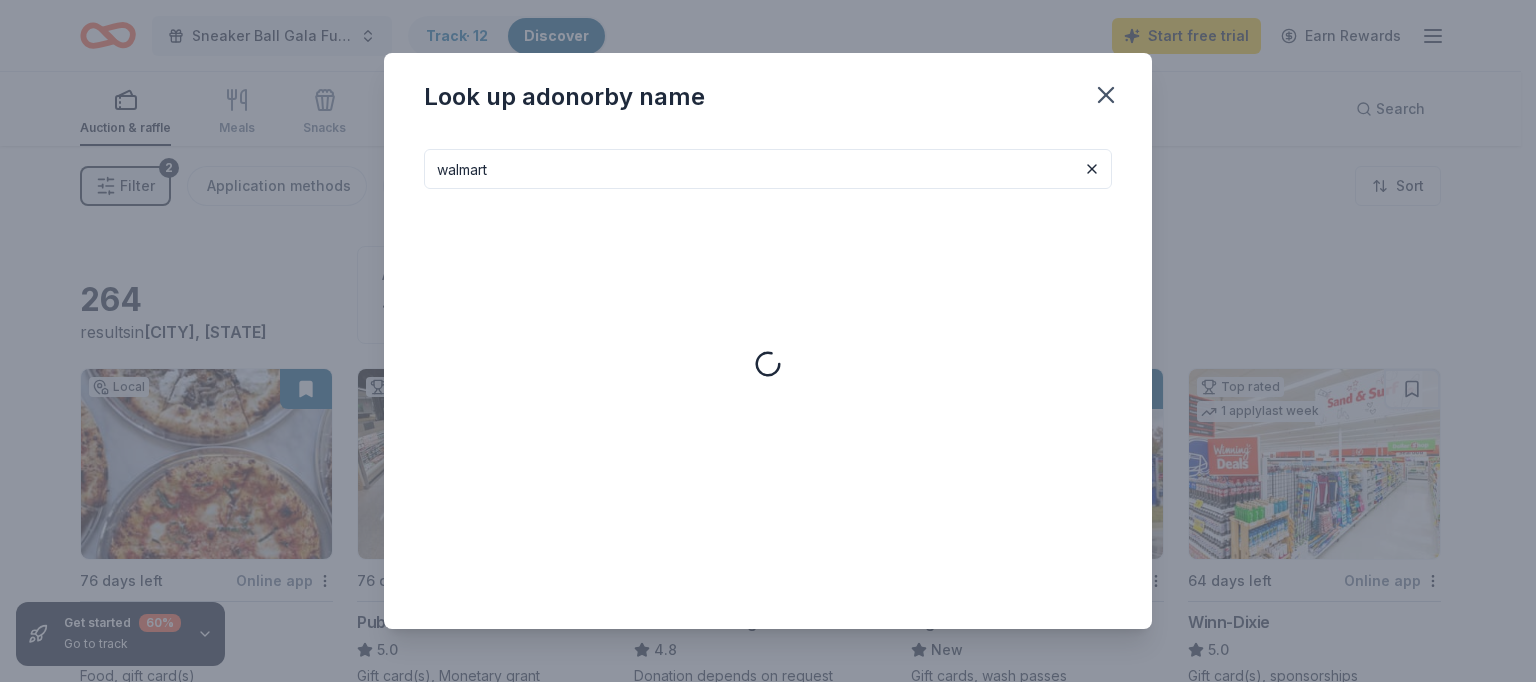type on "walmart" 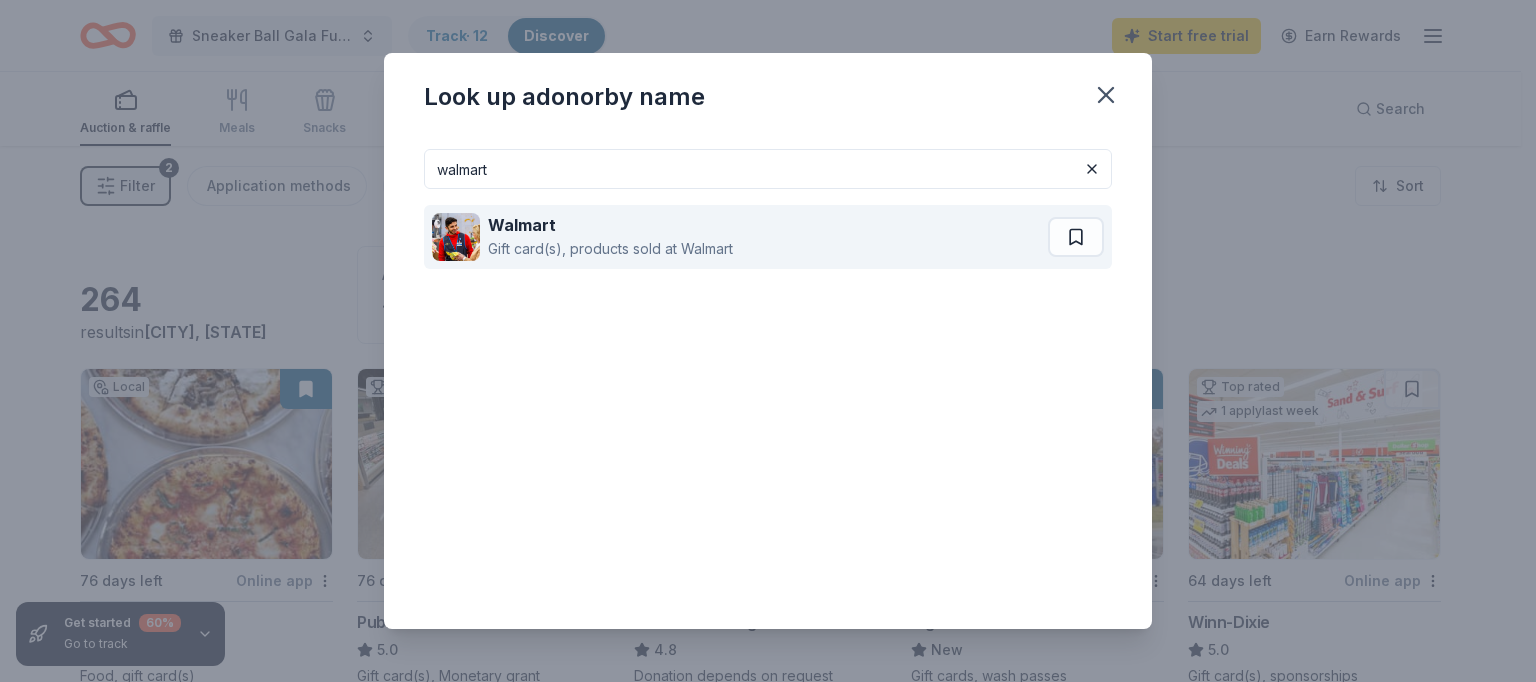 click on "Gift card(s), products sold at Walmart" at bounding box center (610, 249) 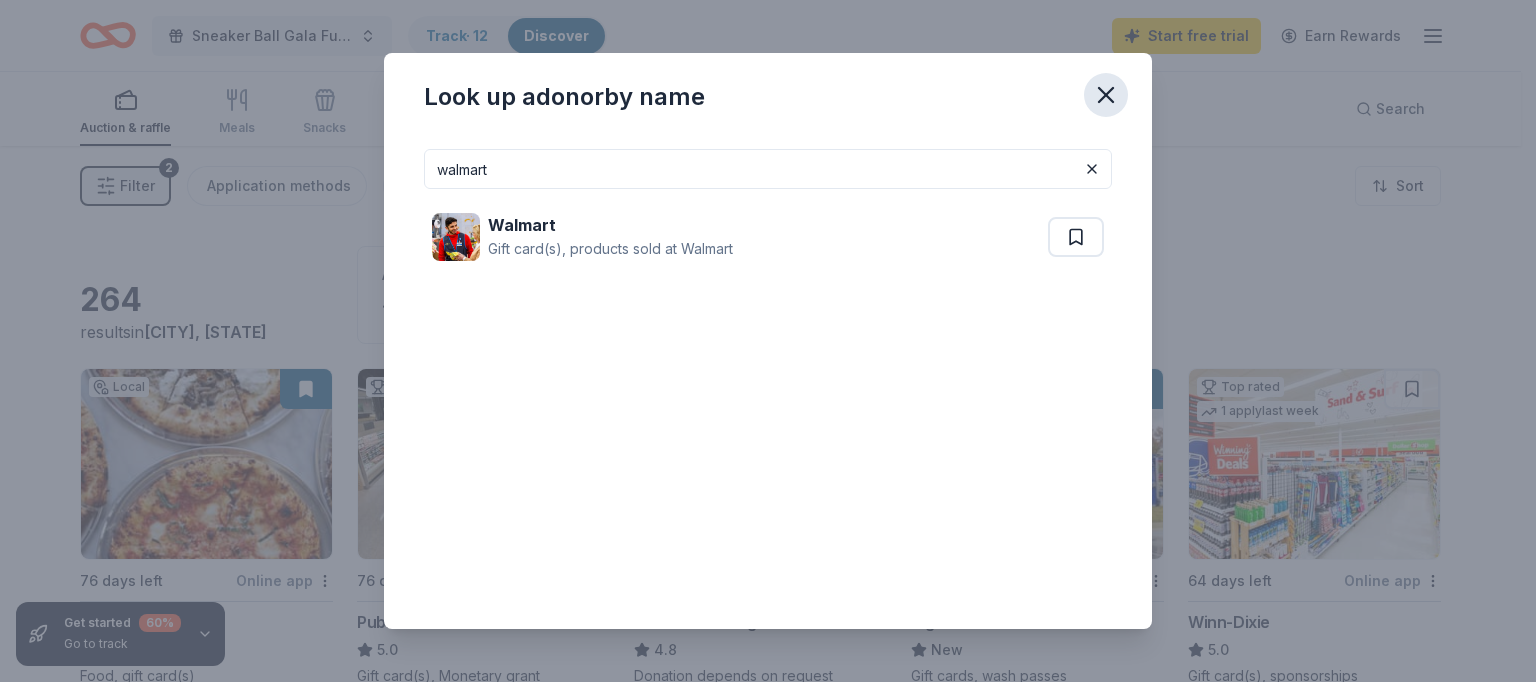 click 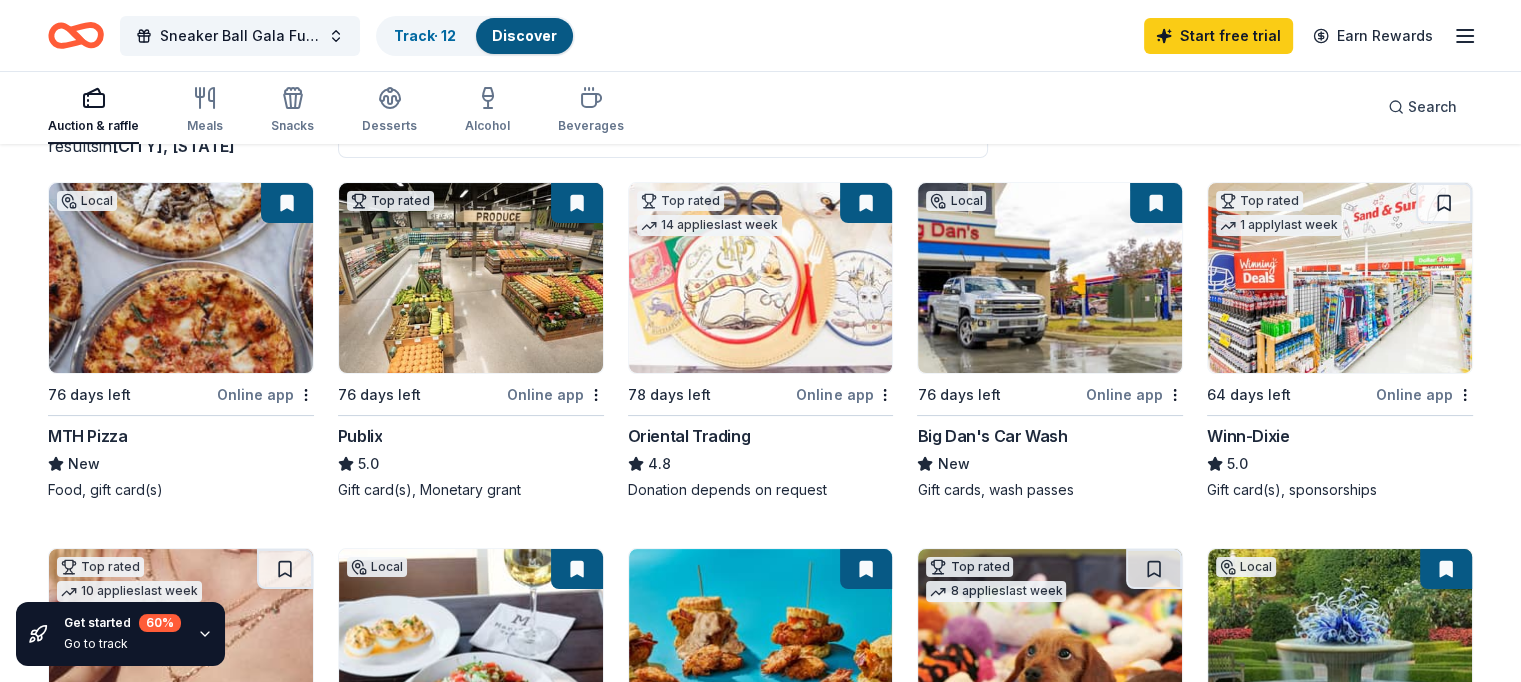 scroll, scrollTop: 300, scrollLeft: 0, axis: vertical 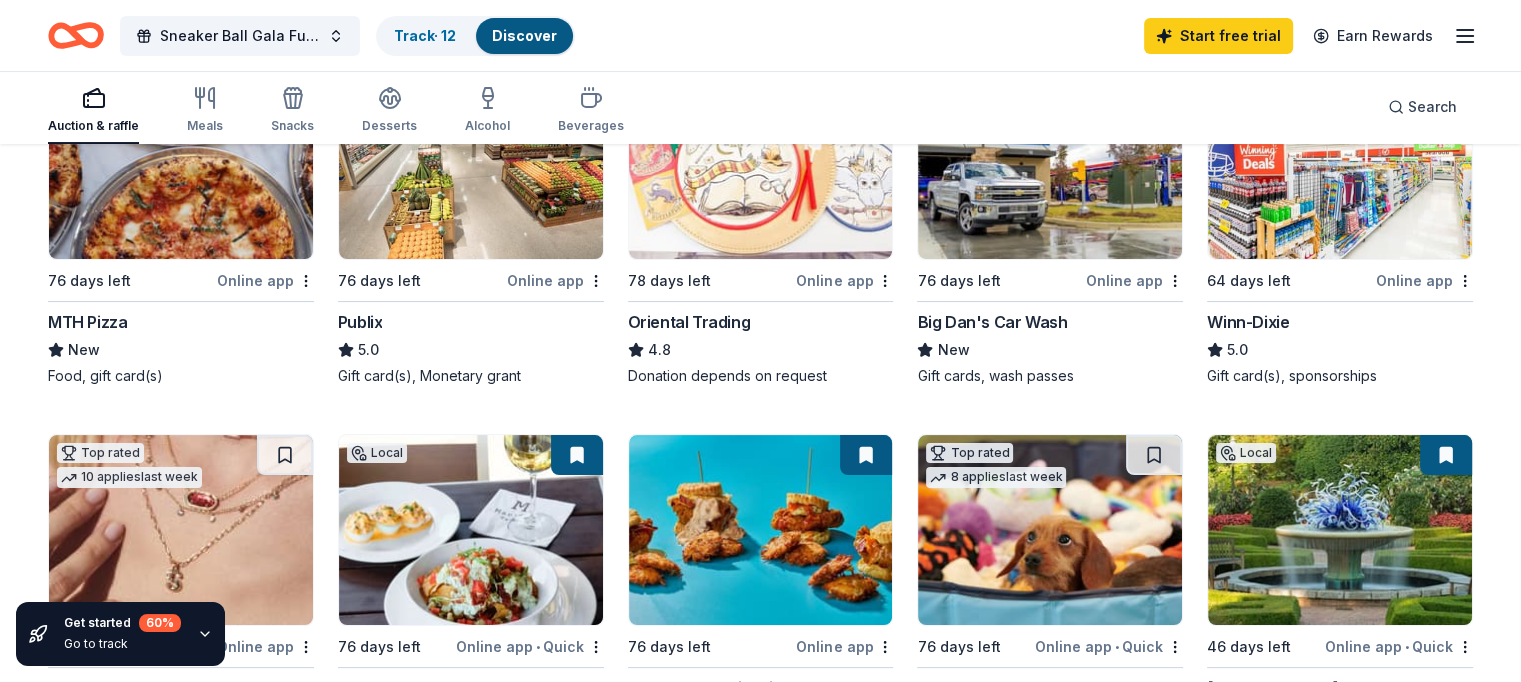 click on "Gift card(s), Monetary grant" at bounding box center (471, 376) 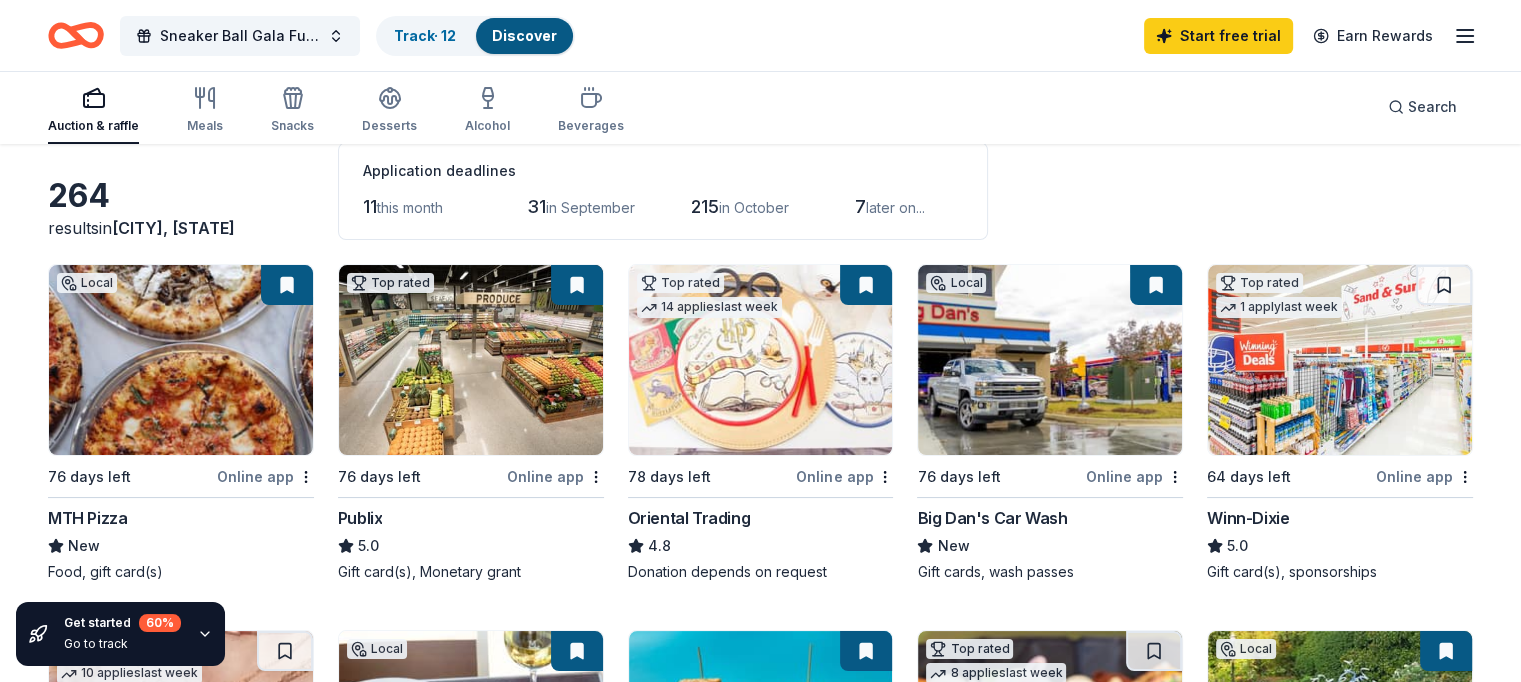 scroll, scrollTop: 100, scrollLeft: 0, axis: vertical 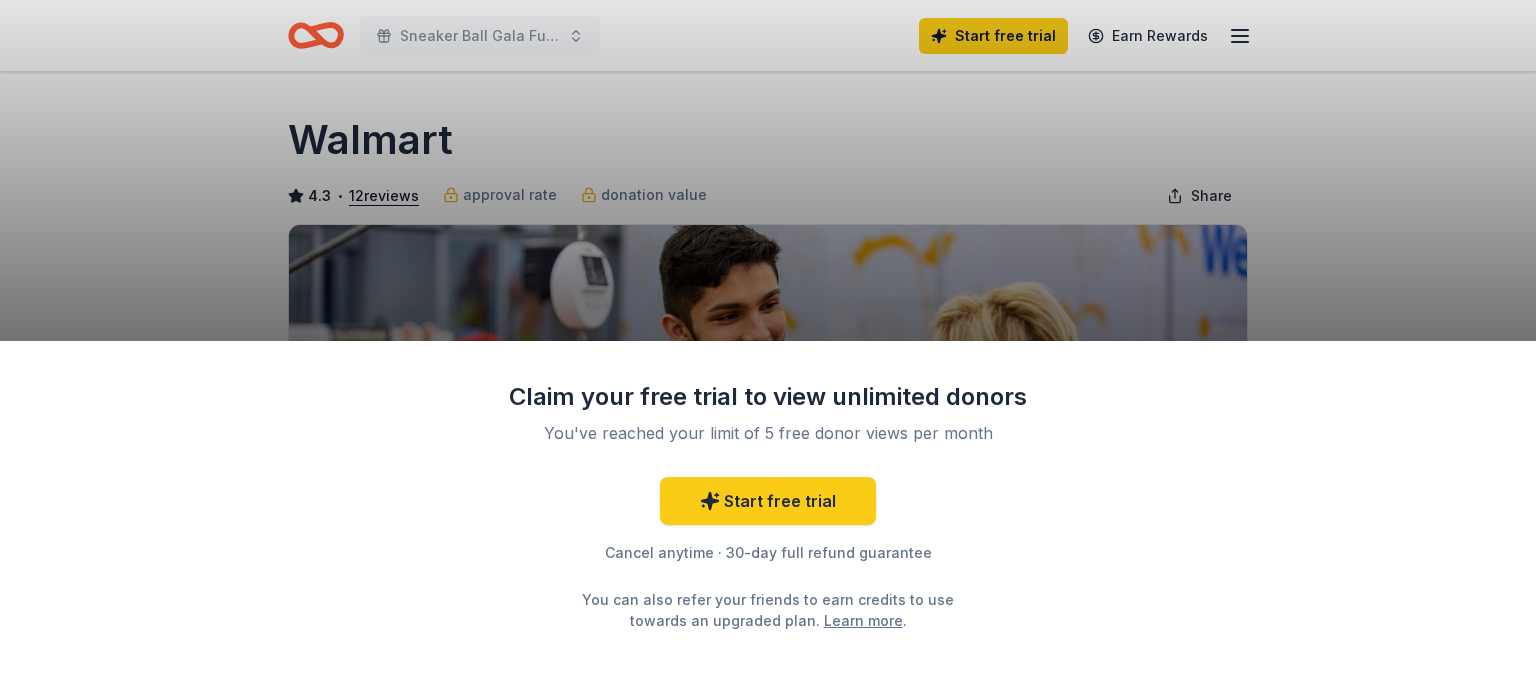click on "Claim your free trial to view unlimited donors You've reached your limit of 5 free donor views per month Start free  trial Cancel anytime · 30-day full refund guarantee You can also refer your friends to earn credits to use towards an upgraded plan.   Learn more ." at bounding box center (768, 341) 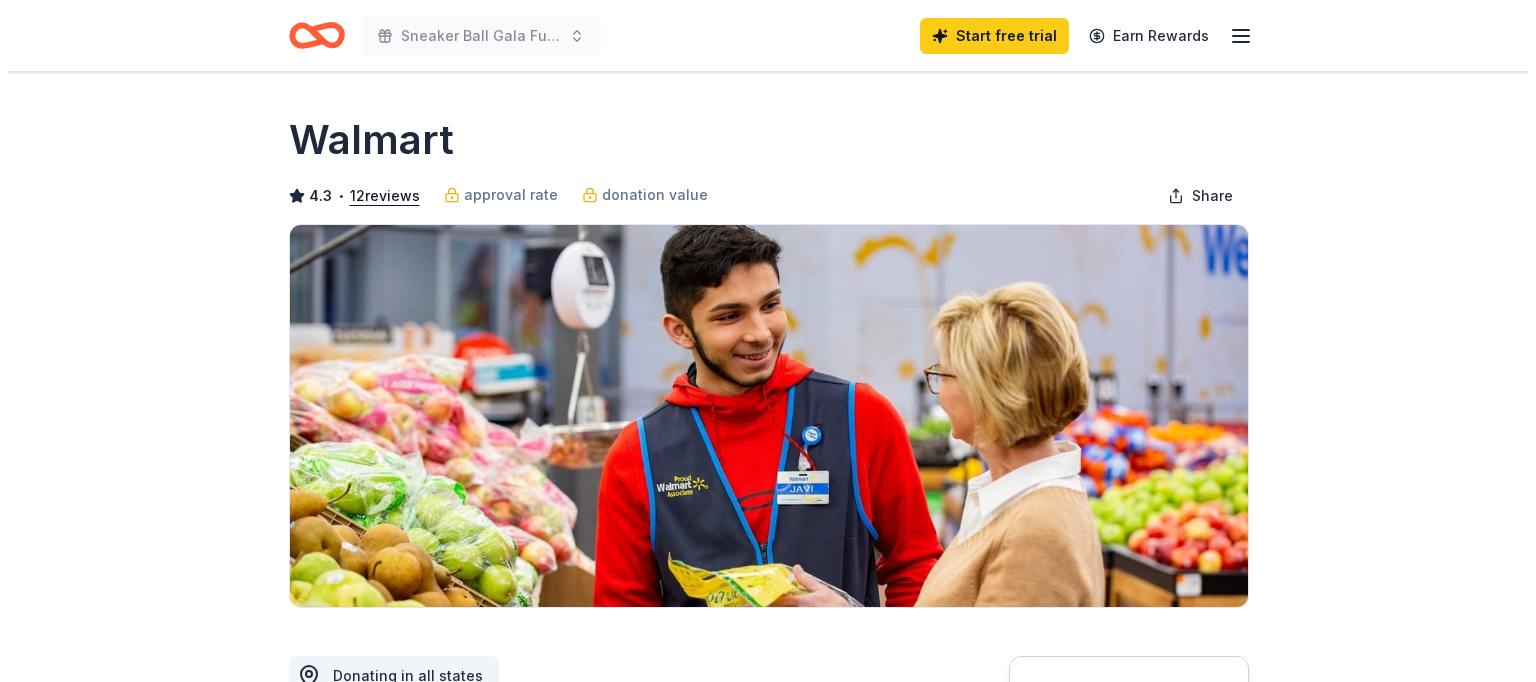 scroll, scrollTop: 0, scrollLeft: 0, axis: both 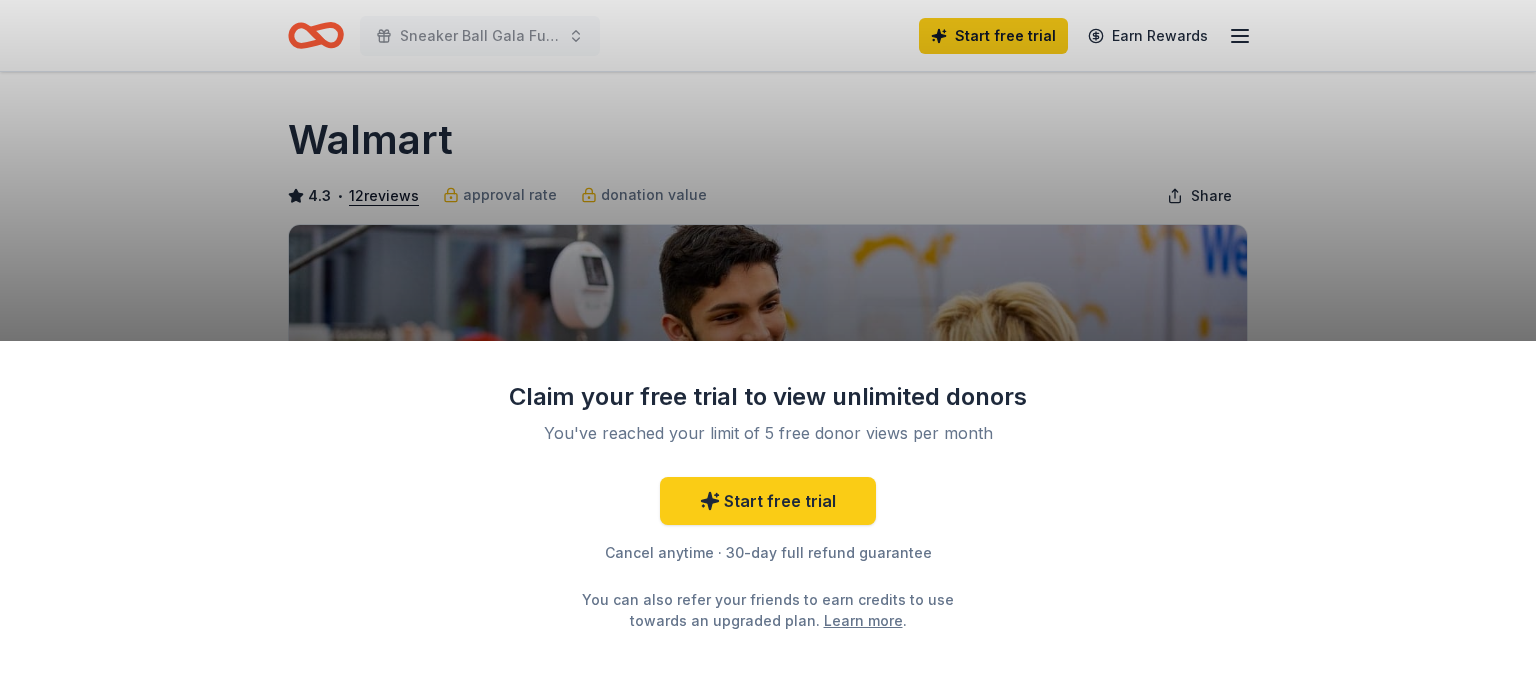 click on "Claim your free trial to view unlimited donors You've reached your limit of 5 free donor views per month Start free  trial Cancel anytime · 30-day full refund guarantee You can also refer your friends to earn credits to use towards an upgraded plan.   Learn more ." at bounding box center (768, 341) 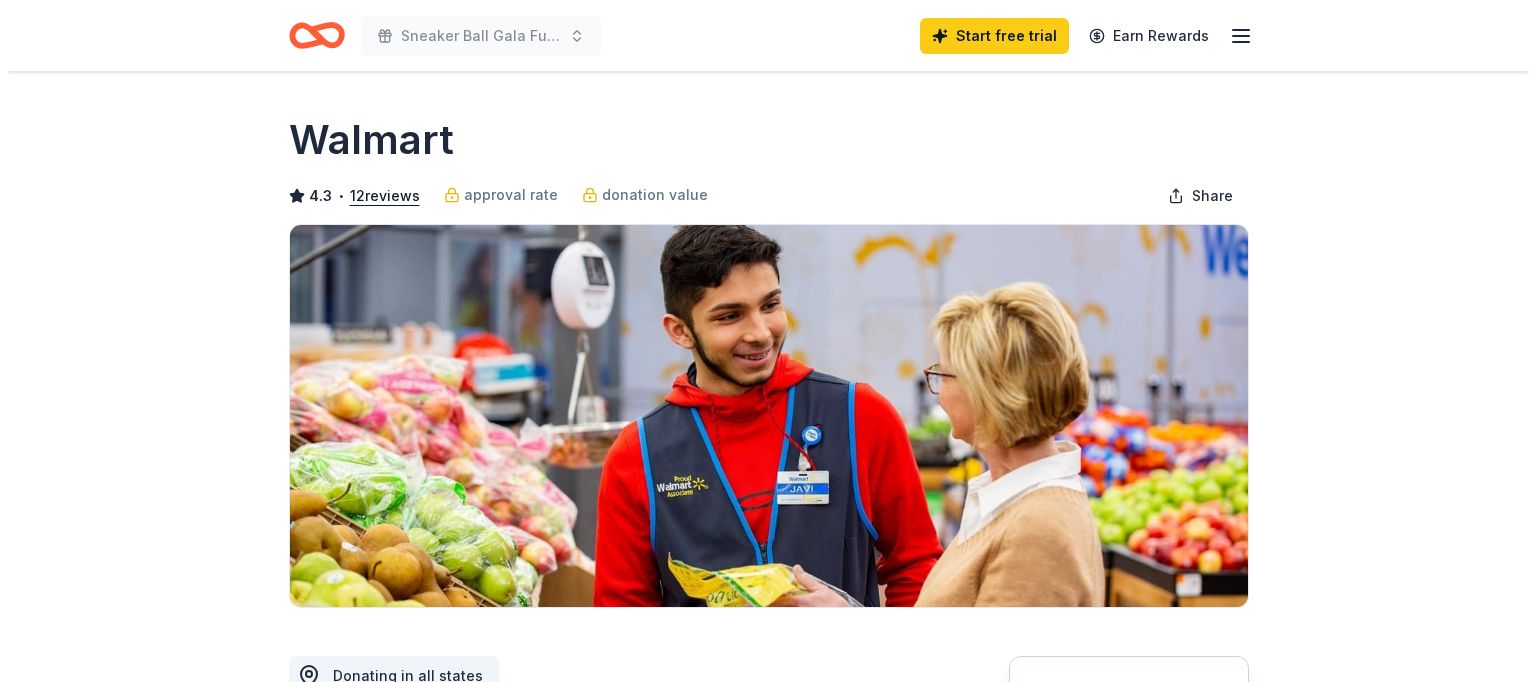 scroll, scrollTop: 0, scrollLeft: 0, axis: both 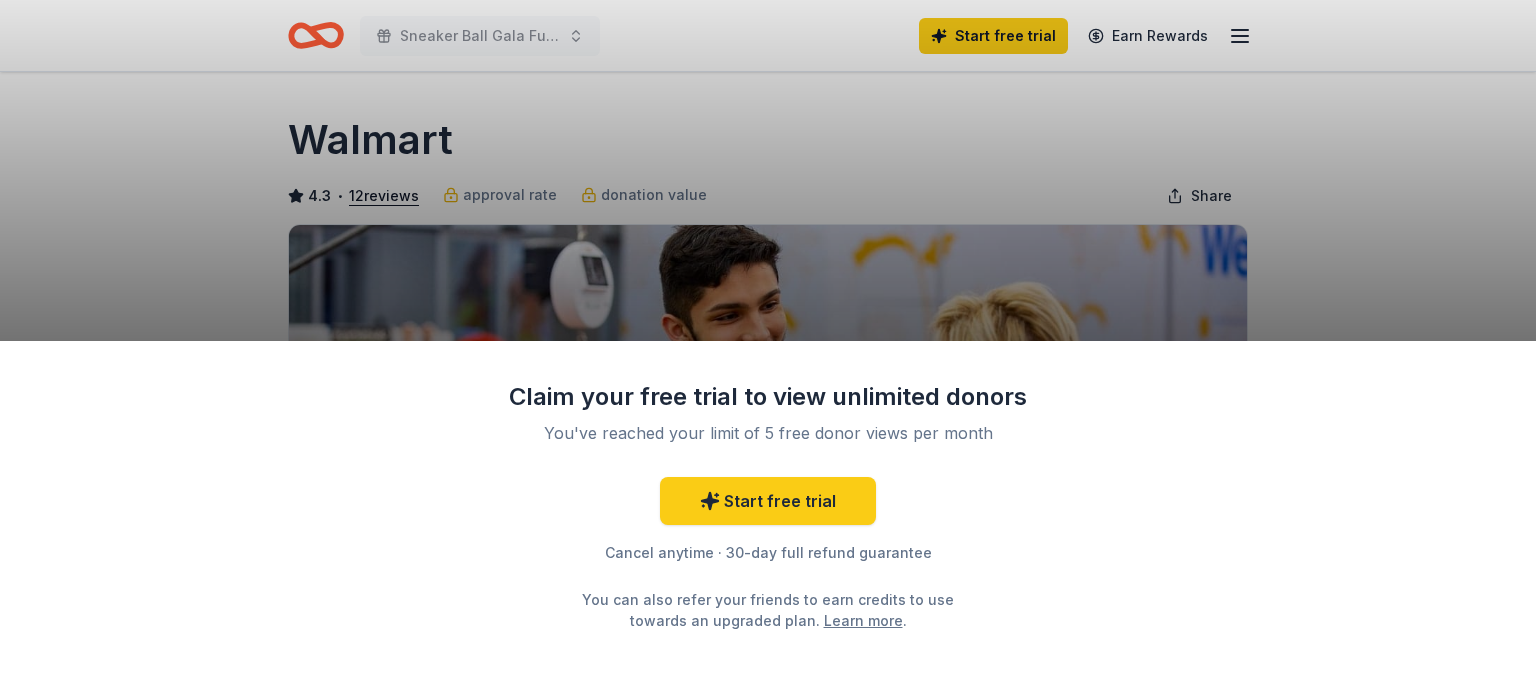 click on "Claim your free trial to view unlimited donors You've reached your limit of 5 free donor views per month Start free  trial Cancel anytime · 30-day full refund guarantee You can also refer your friends to earn credits to use towards an upgraded plan.   Learn more ." at bounding box center [768, 341] 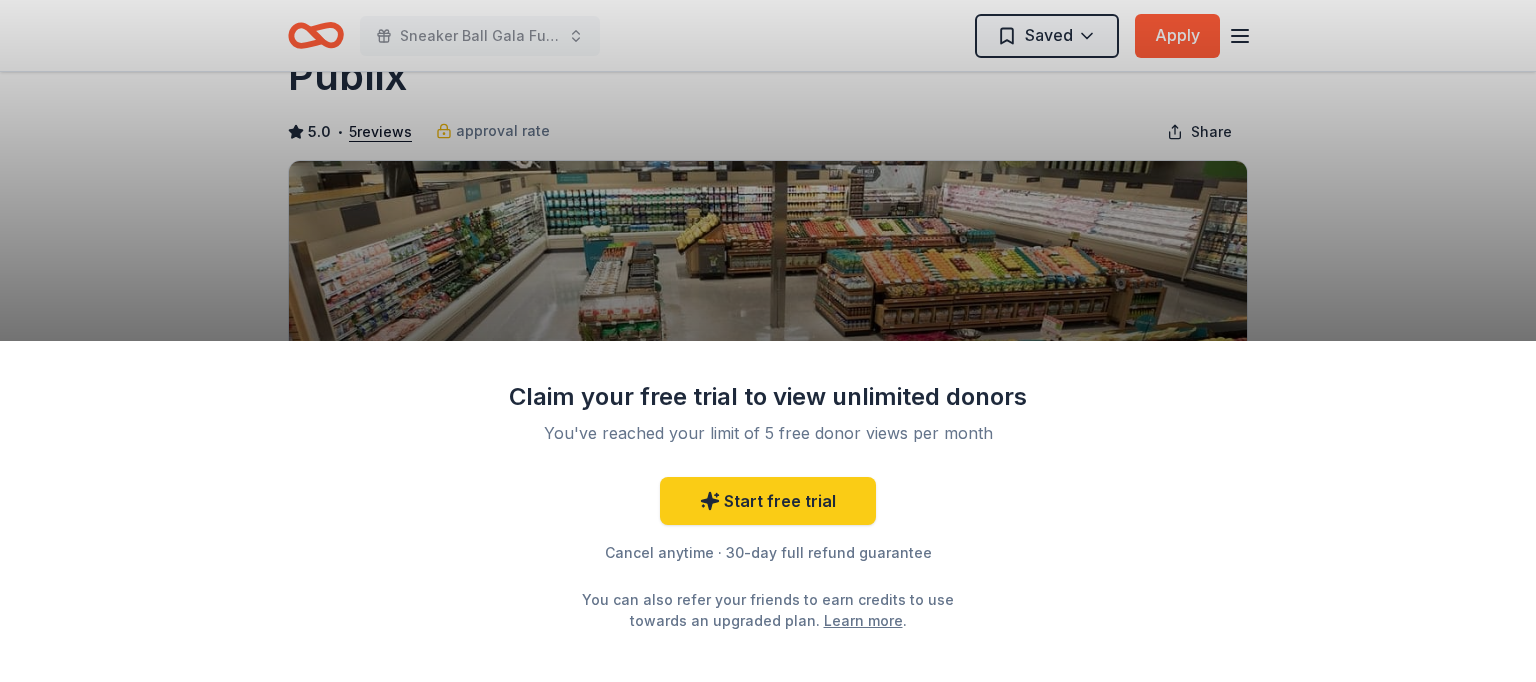 scroll, scrollTop: 100, scrollLeft: 0, axis: vertical 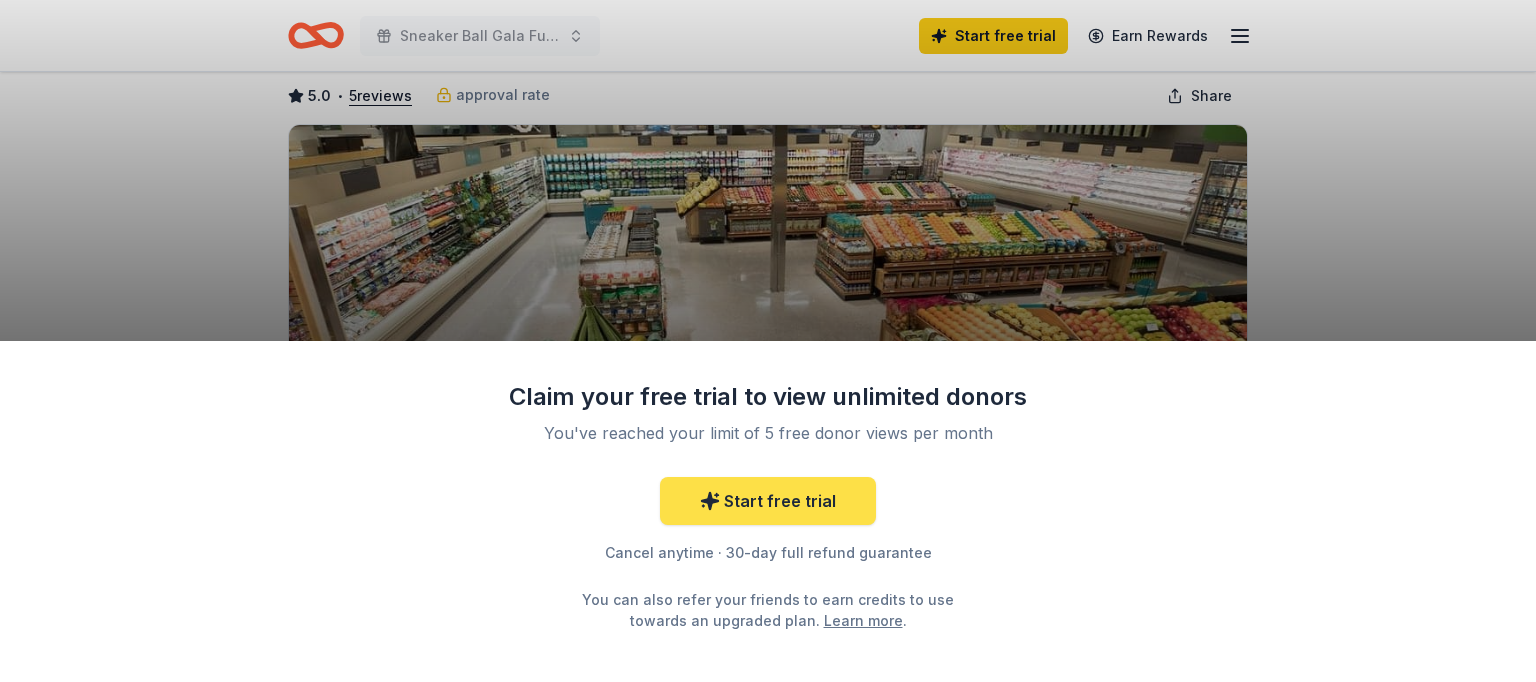 click on "Start free  trial" at bounding box center (768, 501) 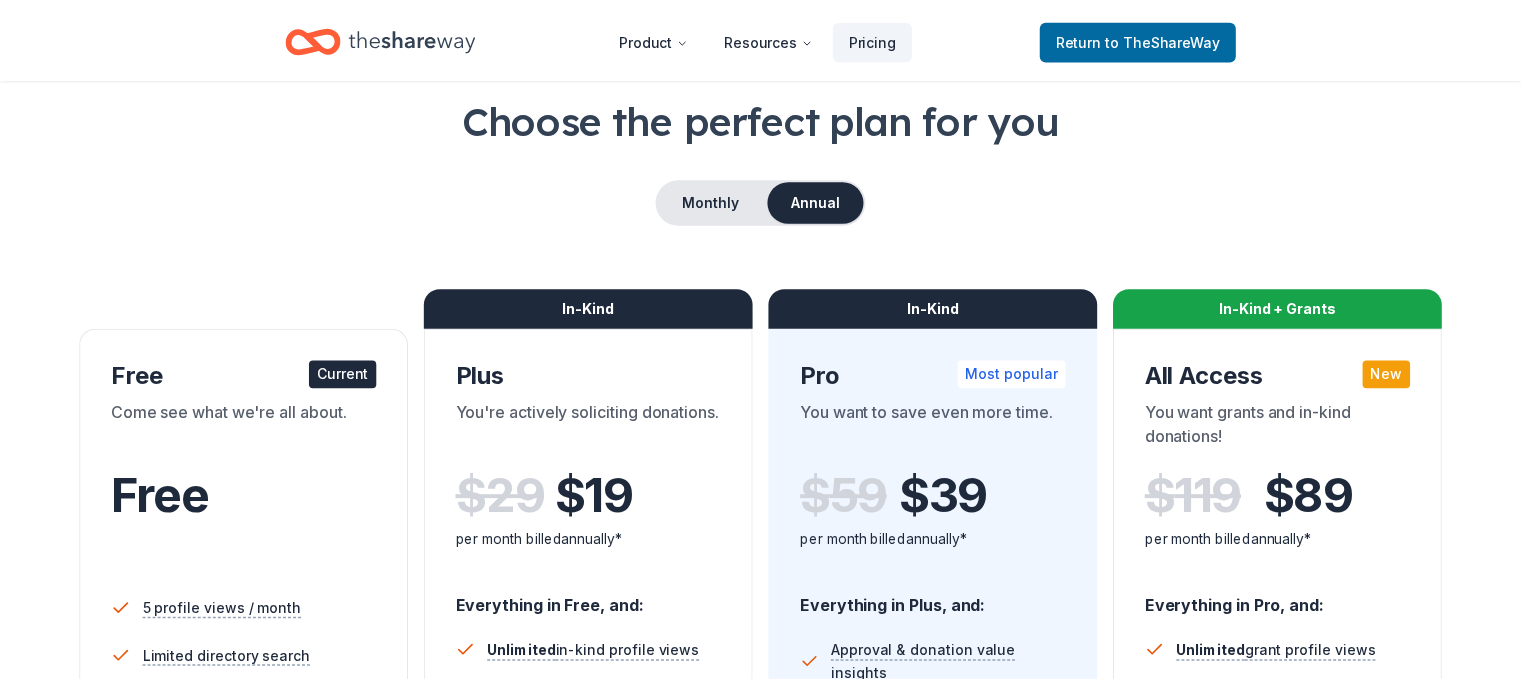 scroll, scrollTop: 0, scrollLeft: 0, axis: both 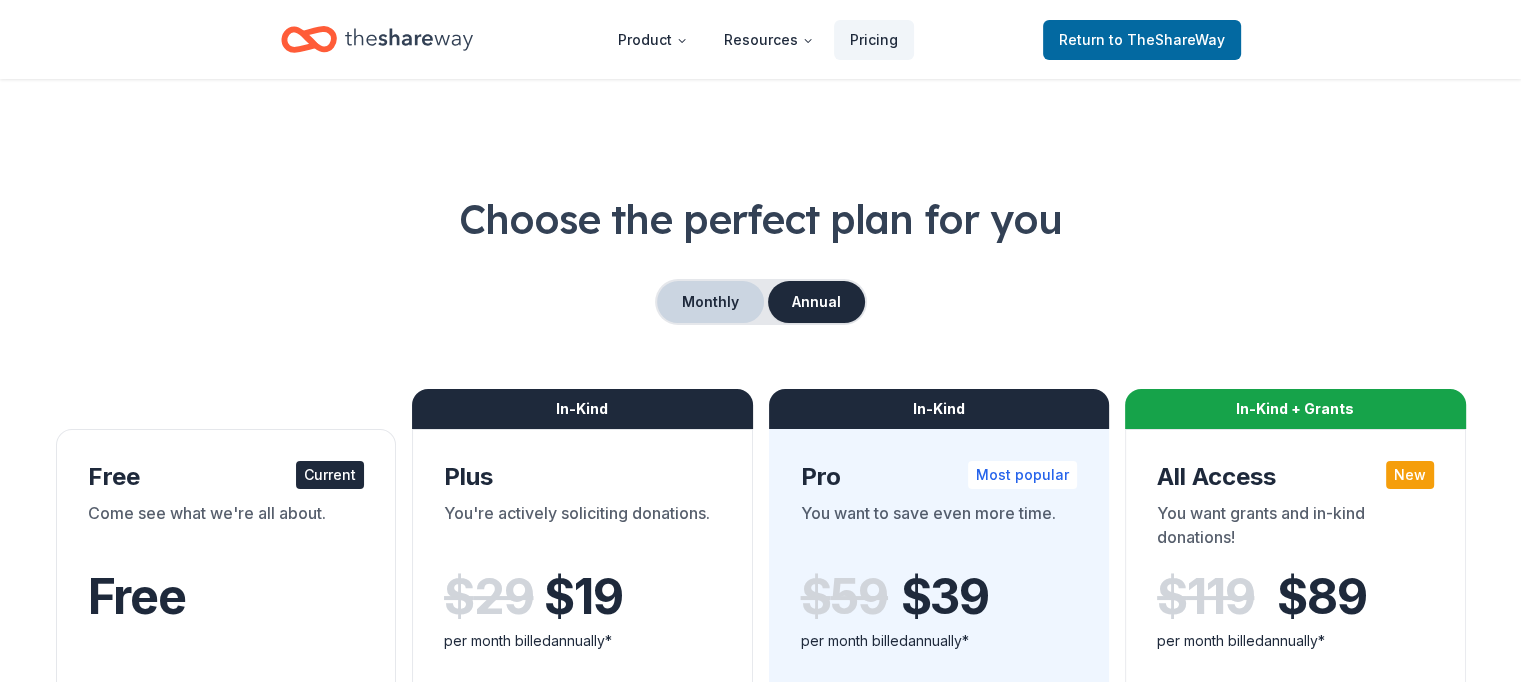 click on "Monthly" at bounding box center [710, 302] 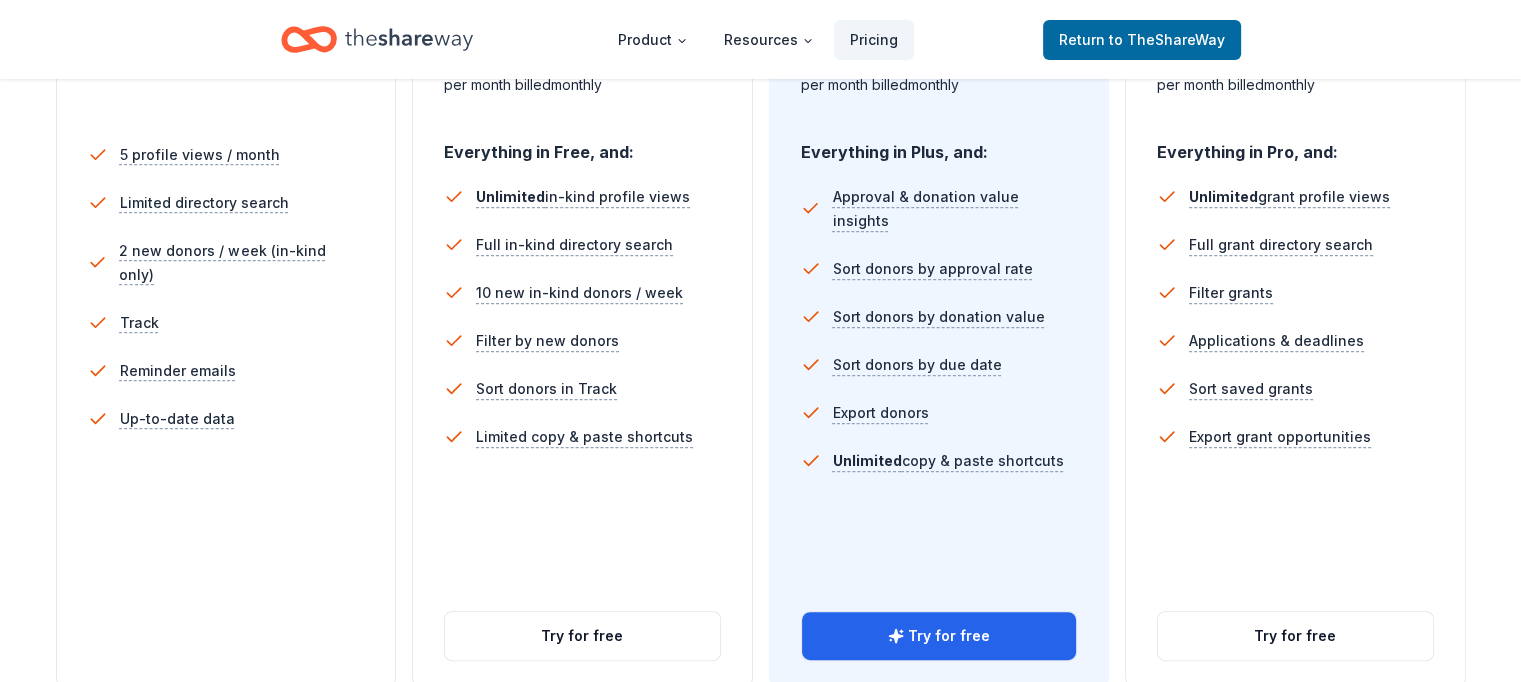 scroll, scrollTop: 600, scrollLeft: 0, axis: vertical 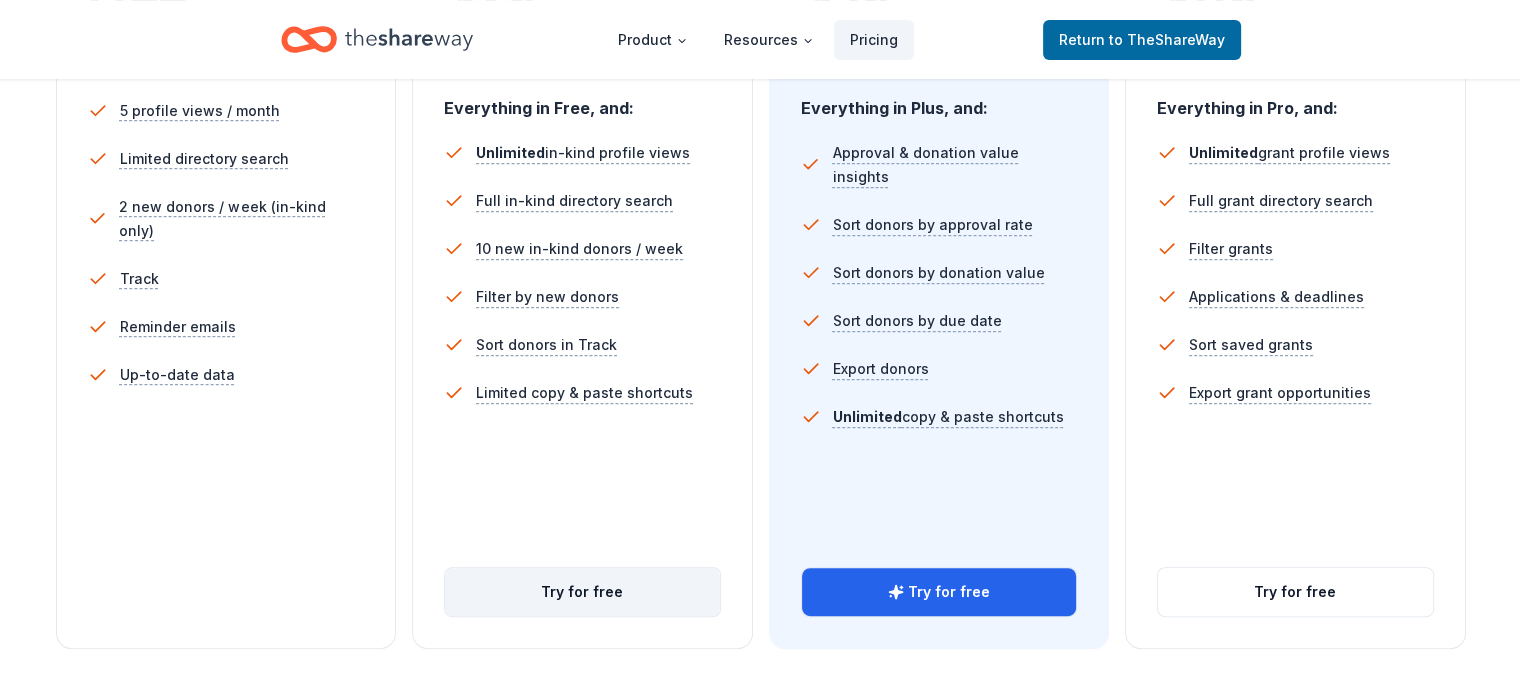 click on "Try for free" at bounding box center (582, 592) 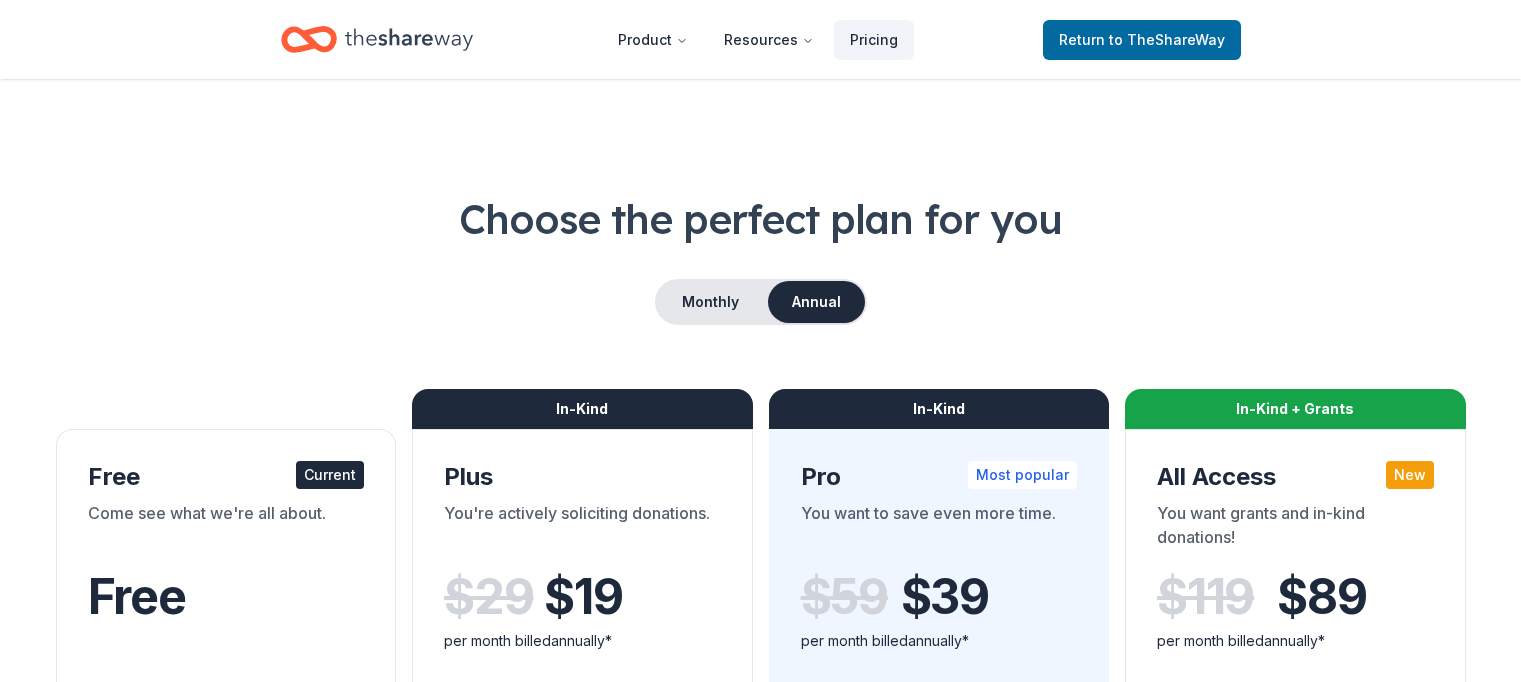 scroll, scrollTop: 600, scrollLeft: 0, axis: vertical 